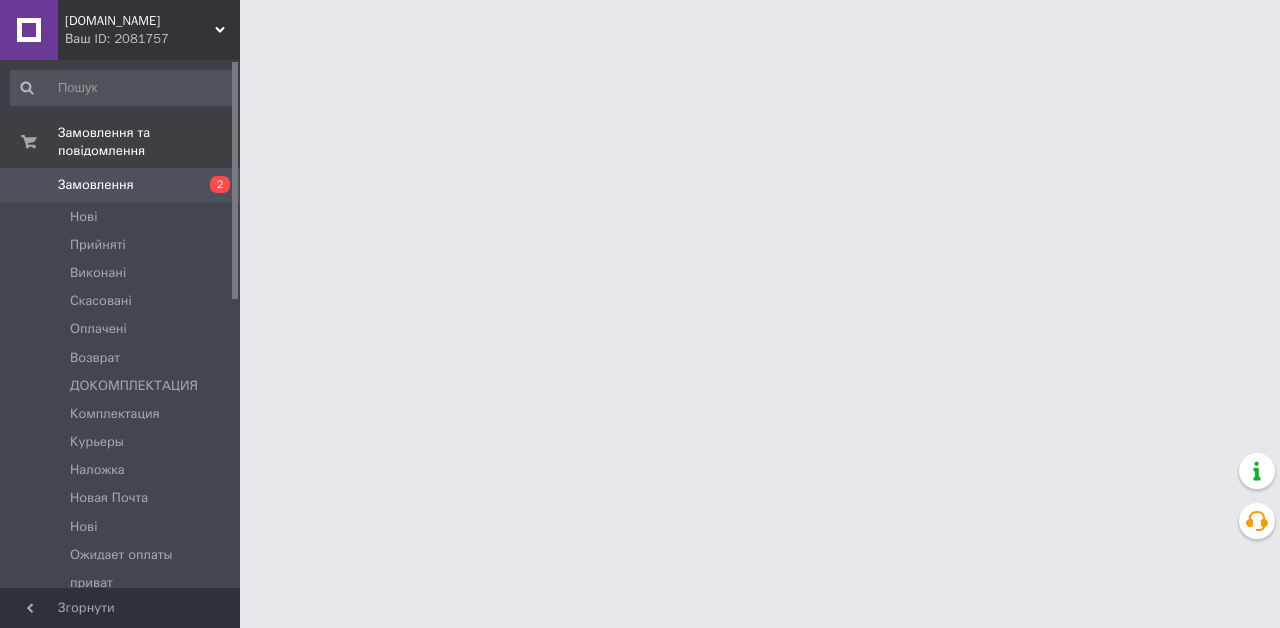 scroll, scrollTop: 0, scrollLeft: 0, axis: both 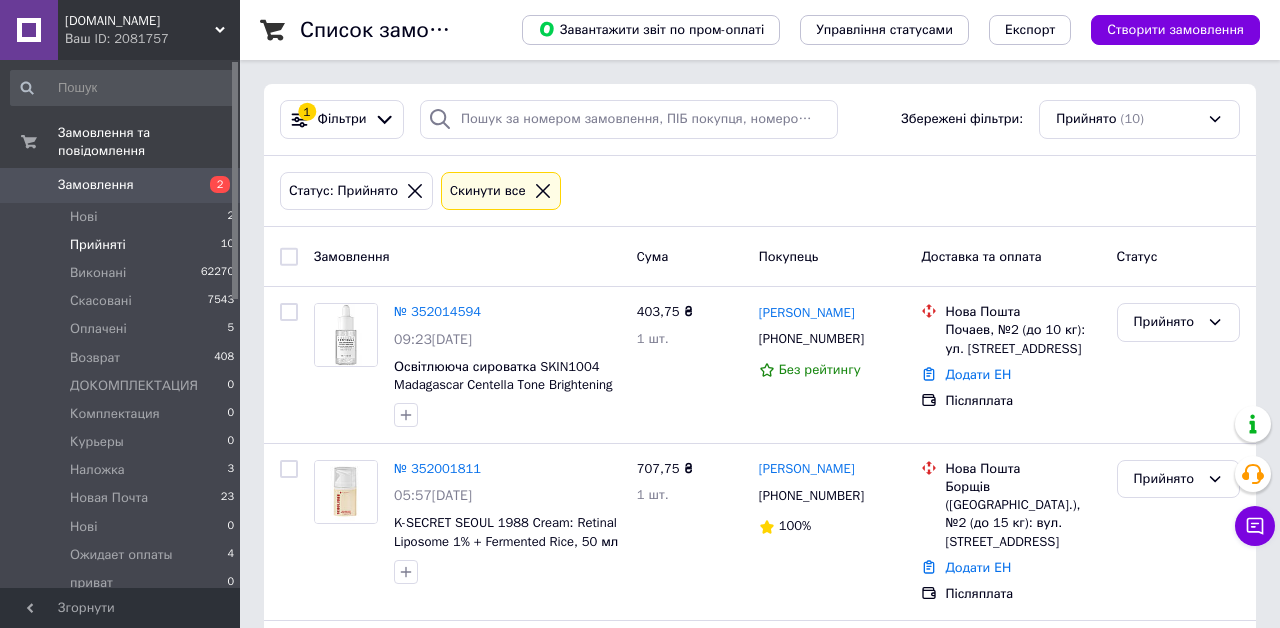 click on "Прийняті" at bounding box center [98, 245] 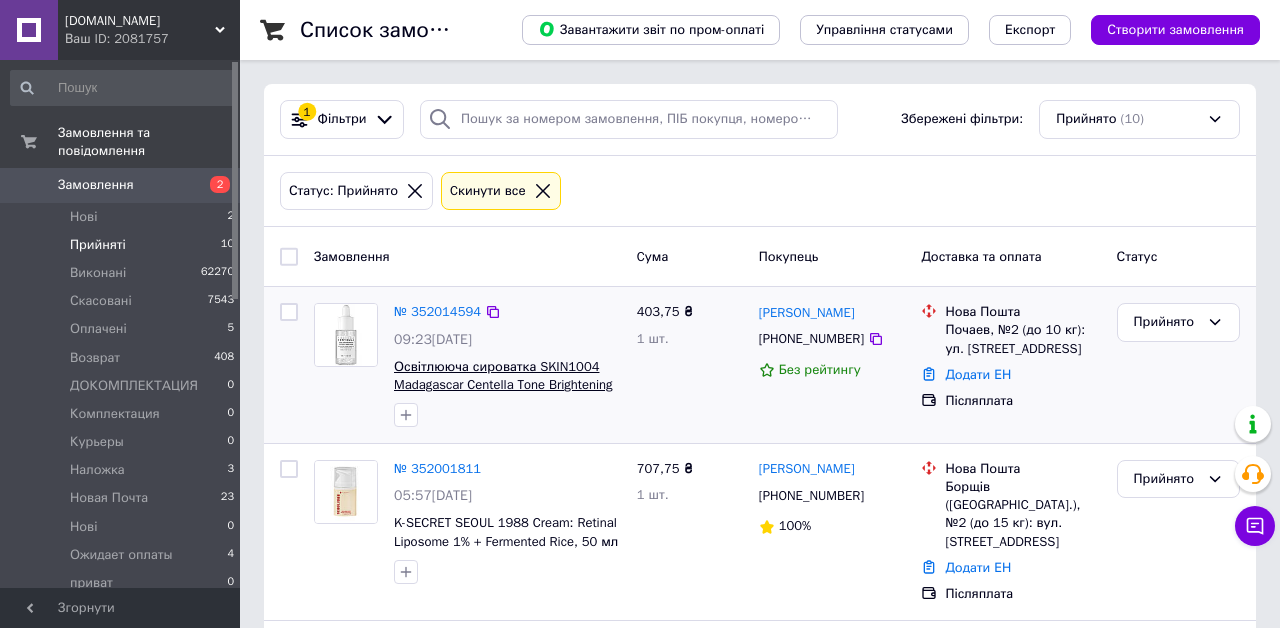 scroll, scrollTop: 4, scrollLeft: 0, axis: vertical 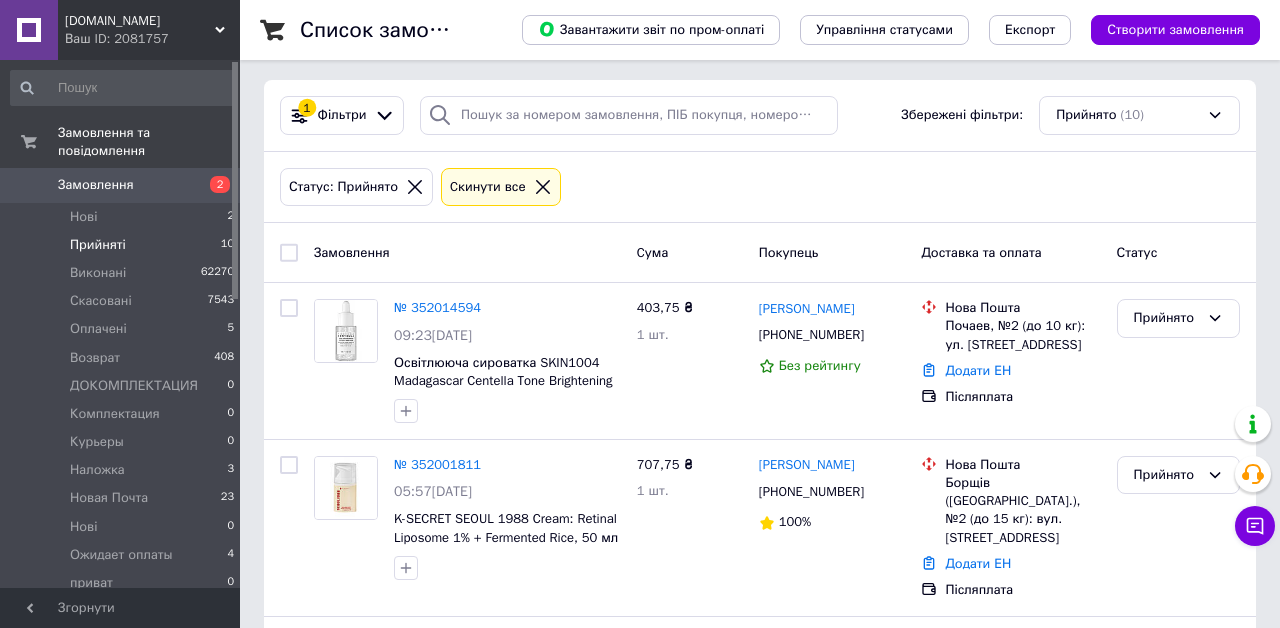 click on "Прийняті 10" at bounding box center [123, 245] 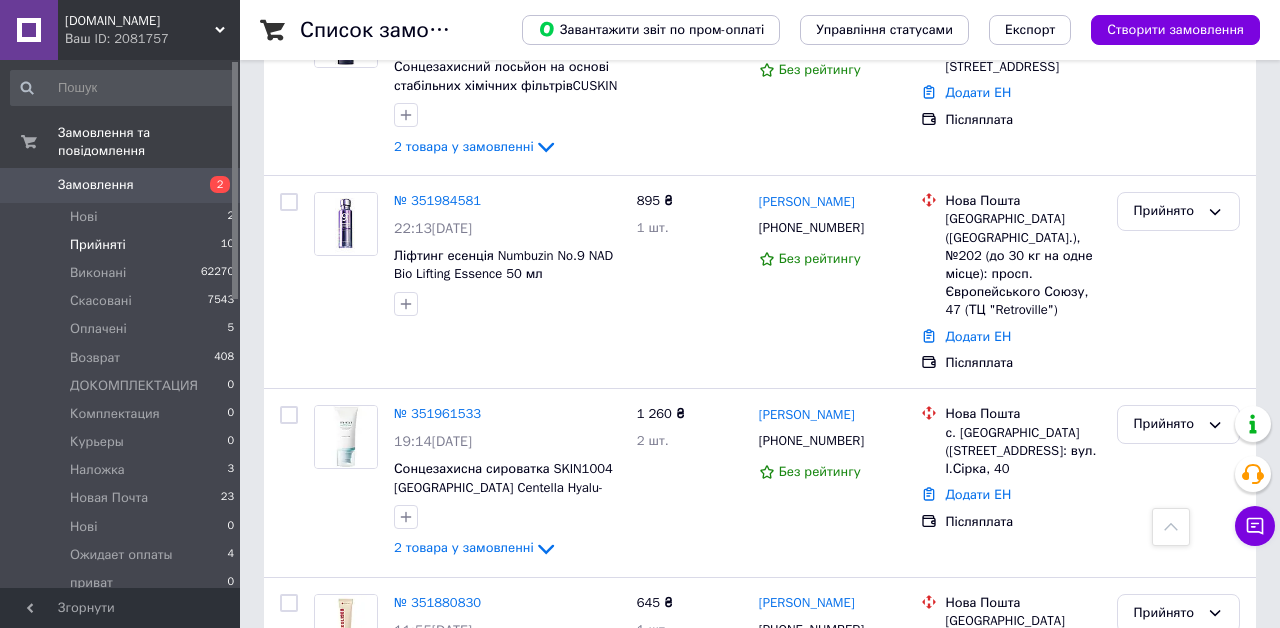 scroll, scrollTop: 1034, scrollLeft: 0, axis: vertical 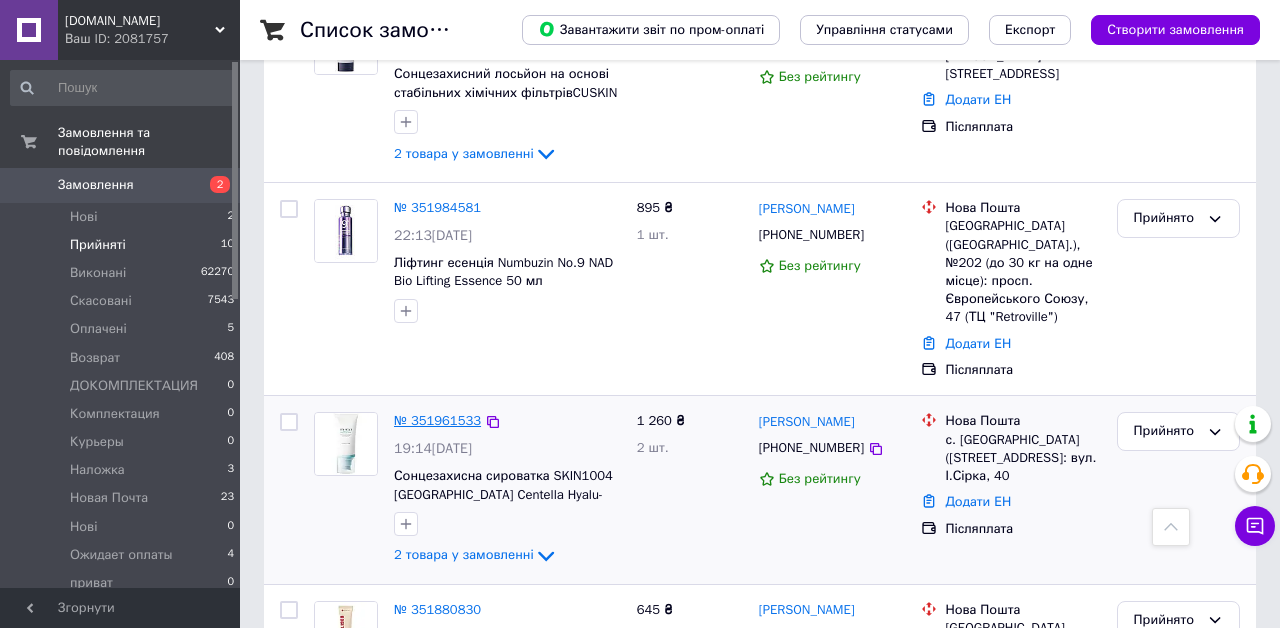 click on "№ 351961533" at bounding box center [437, 420] 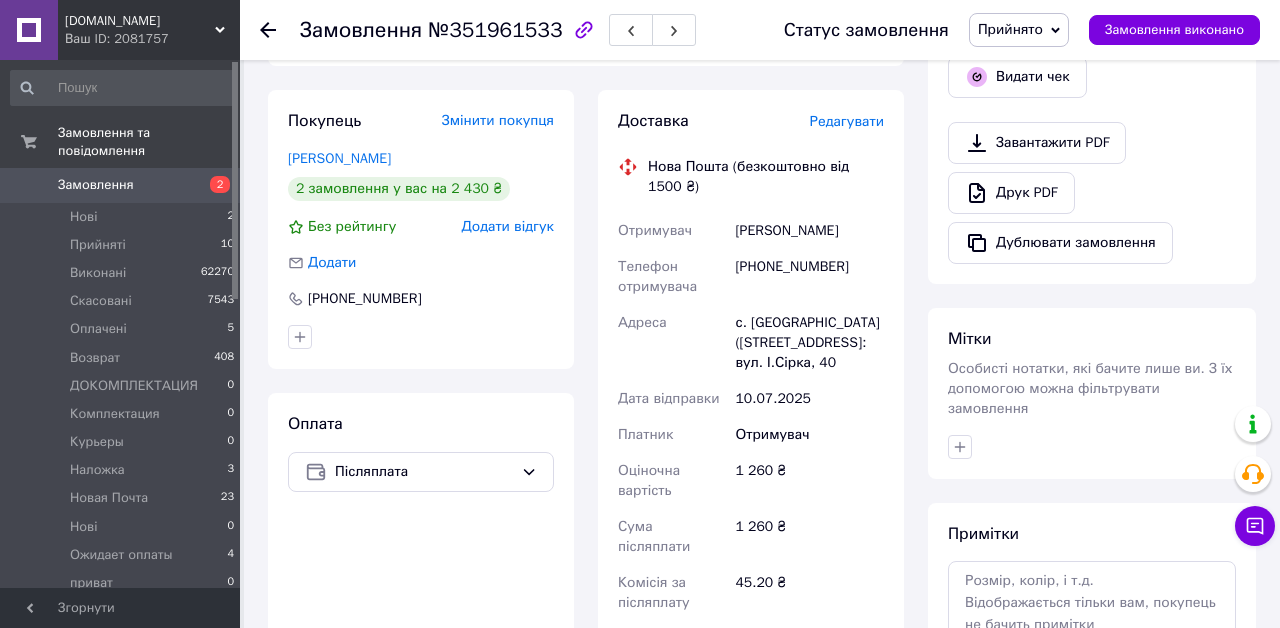 scroll, scrollTop: 613, scrollLeft: 0, axis: vertical 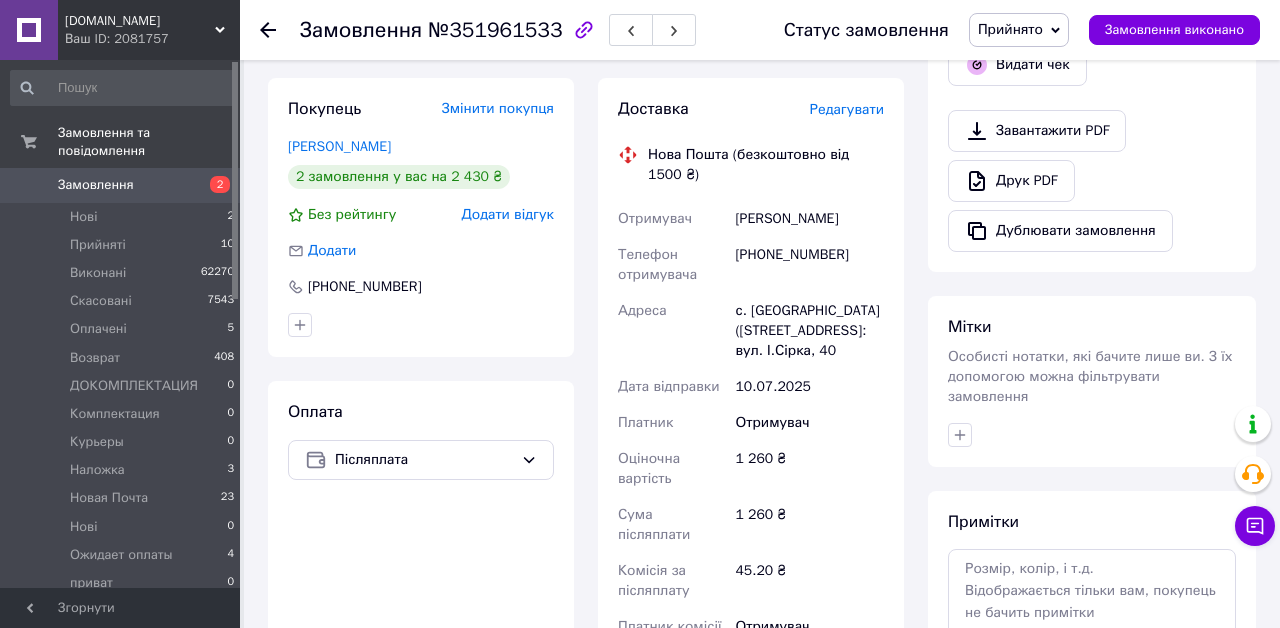 click on "Прийнято" at bounding box center [1010, 29] 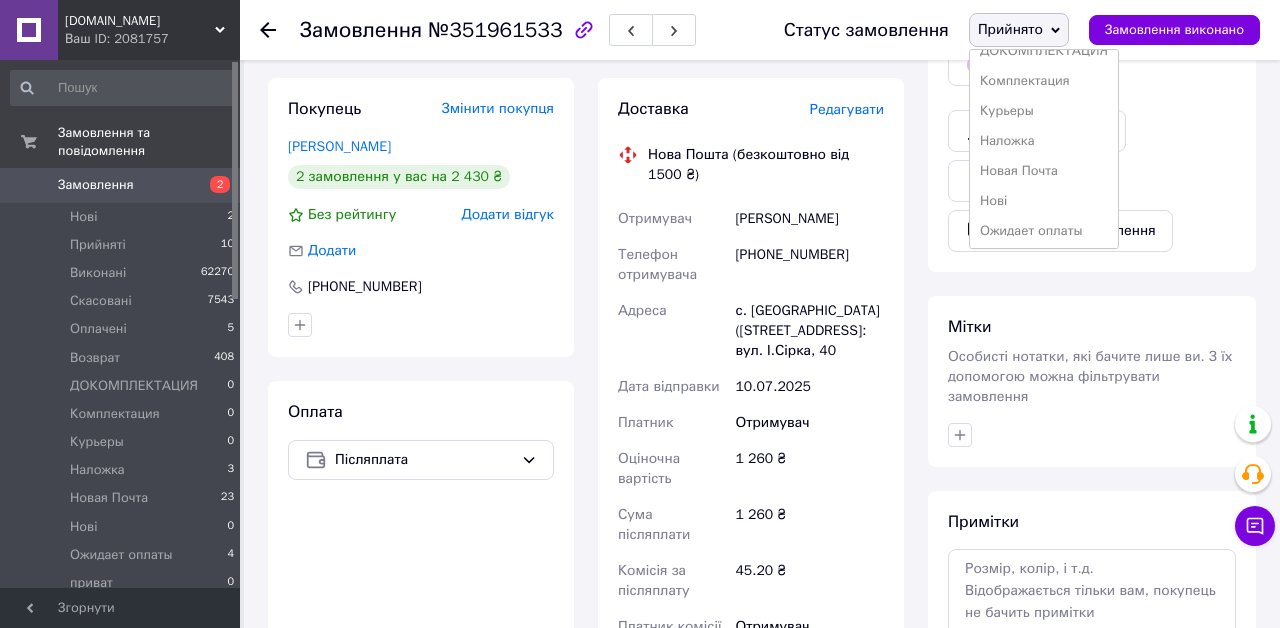 scroll, scrollTop: 141, scrollLeft: 0, axis: vertical 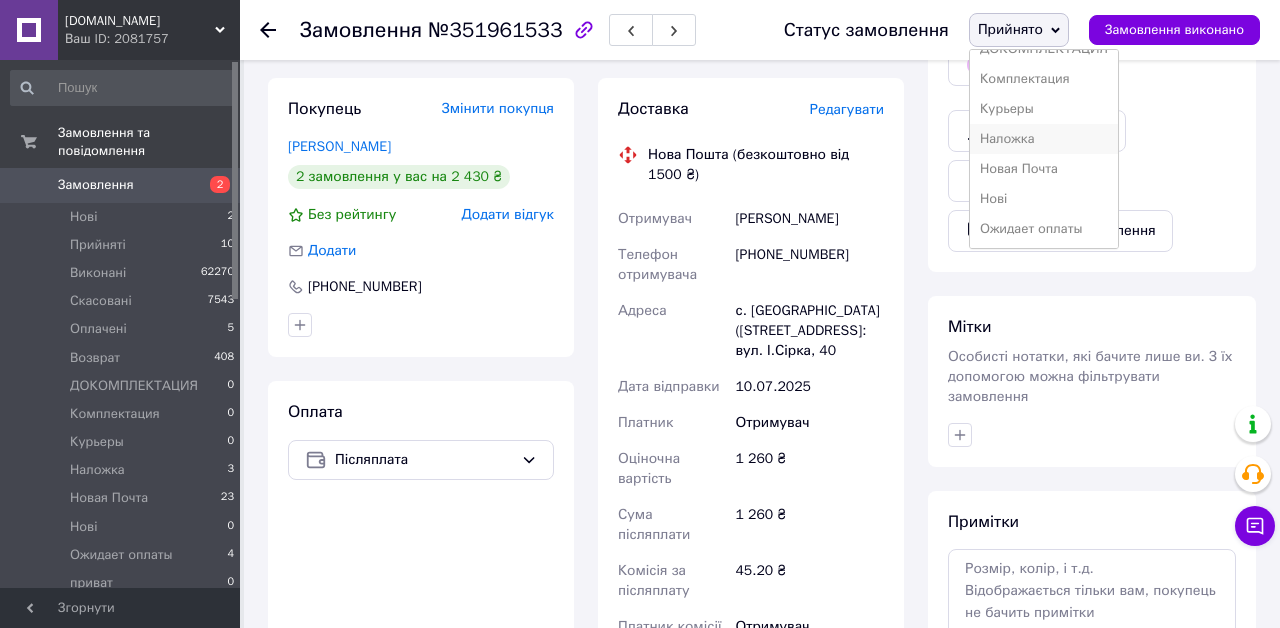 click on "Наложка" at bounding box center (1044, 139) 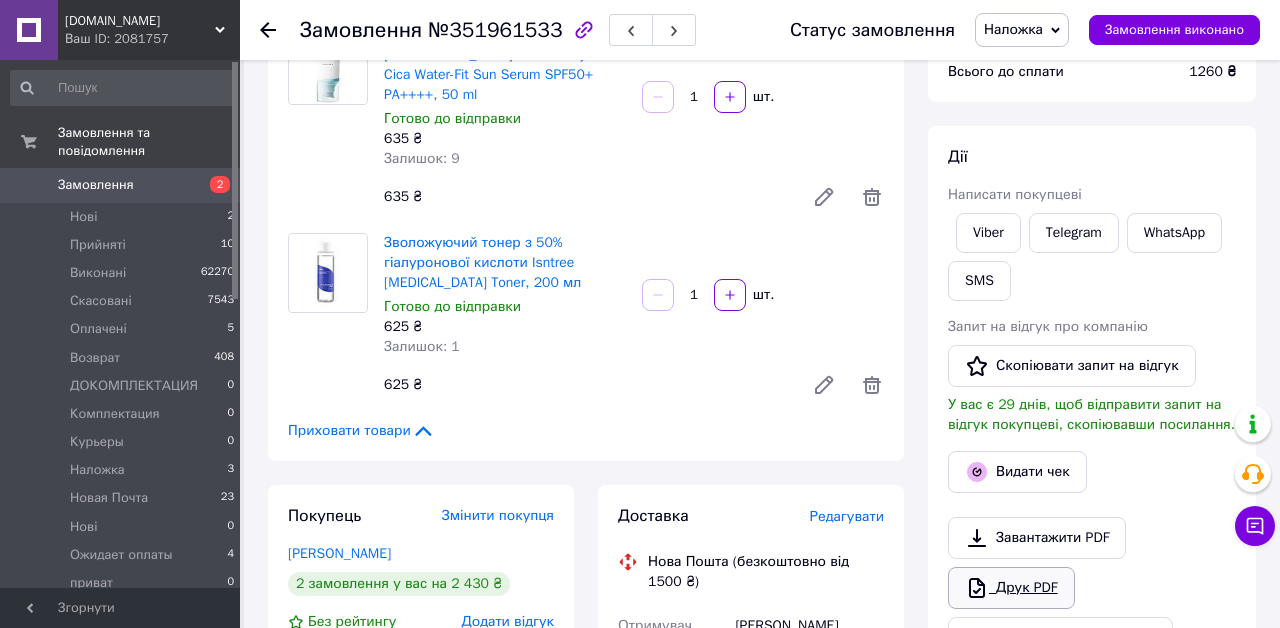scroll, scrollTop: 197, scrollLeft: 0, axis: vertical 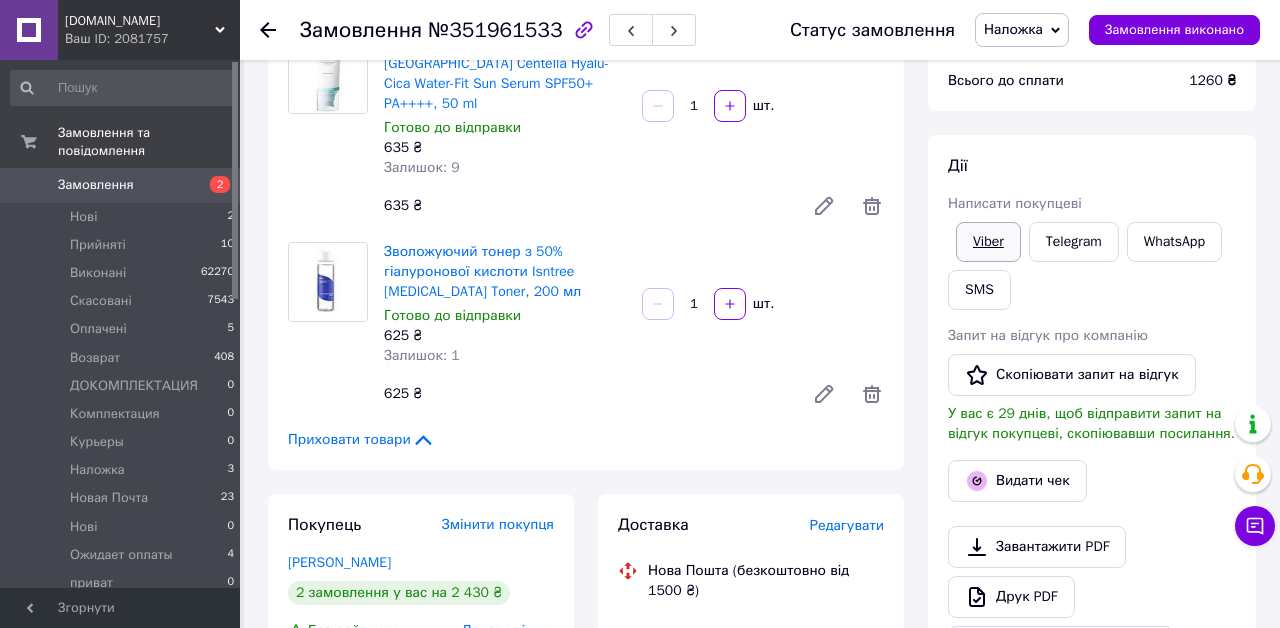 click on "Viber" at bounding box center [988, 242] 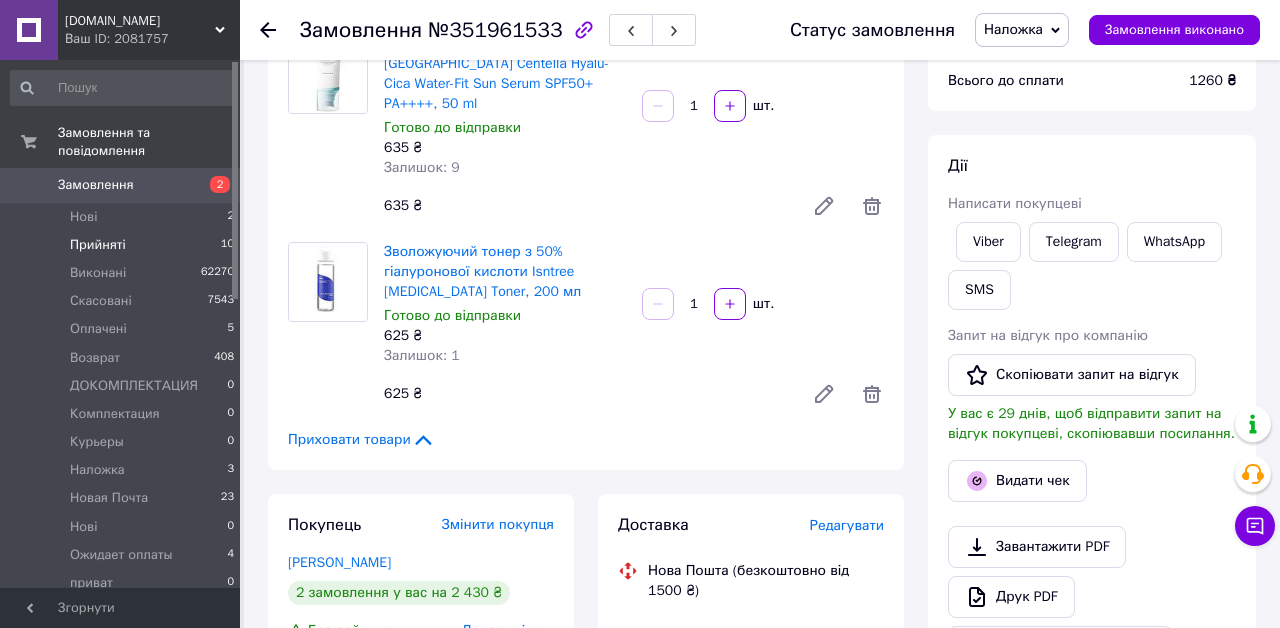 click on "Прийняті" at bounding box center (98, 245) 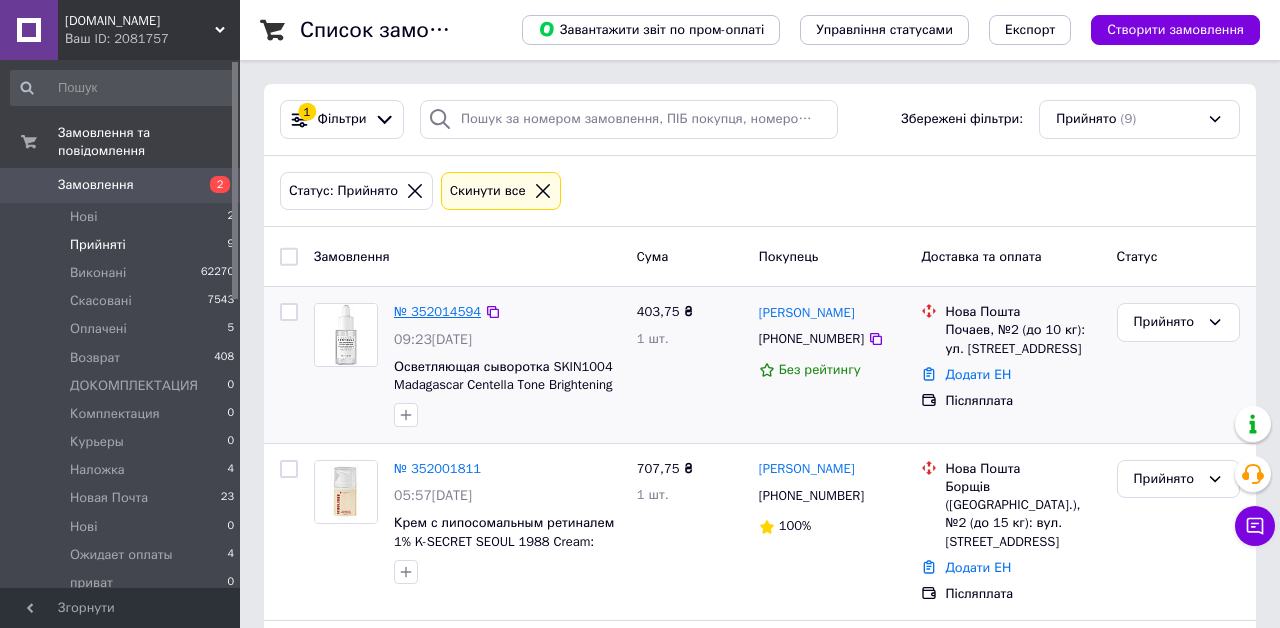 click on "№ 352014594" at bounding box center (437, 311) 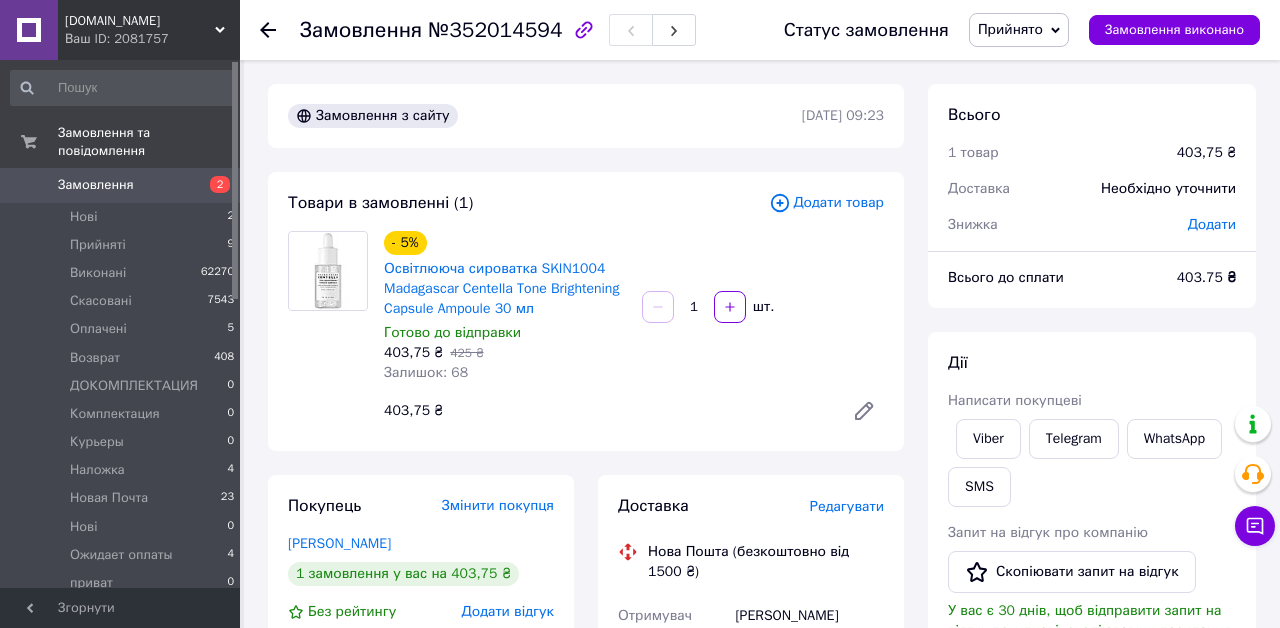 scroll, scrollTop: 9, scrollLeft: 0, axis: vertical 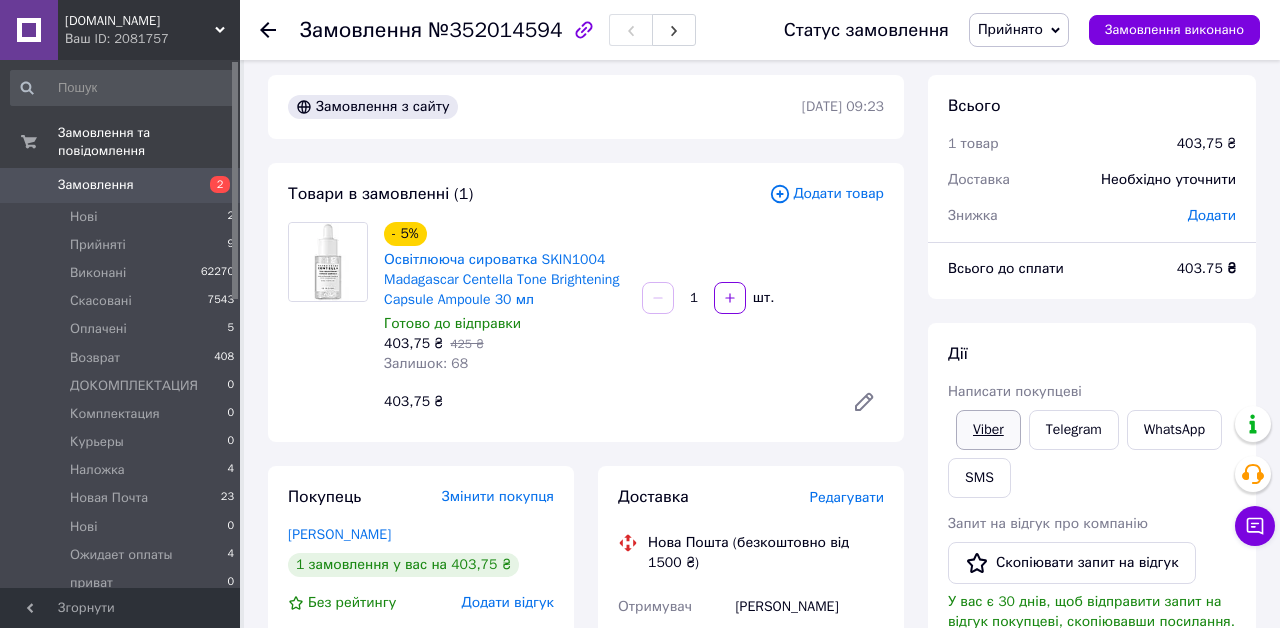 click on "Viber" at bounding box center [988, 430] 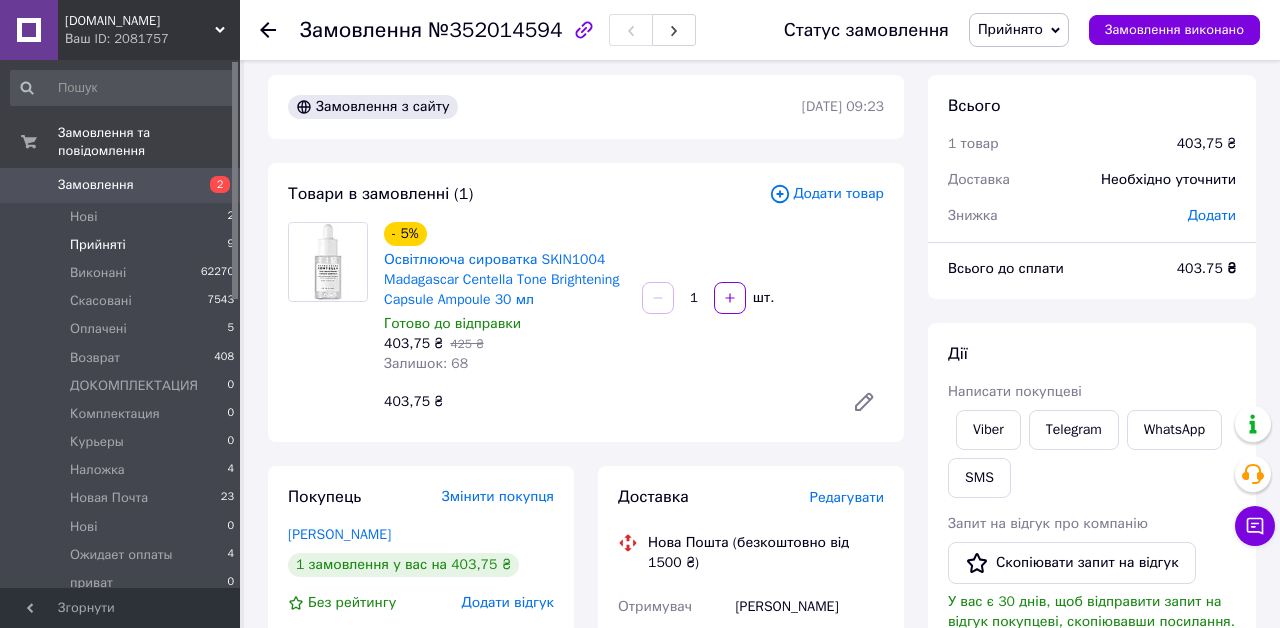 click on "Прийняті" at bounding box center [98, 245] 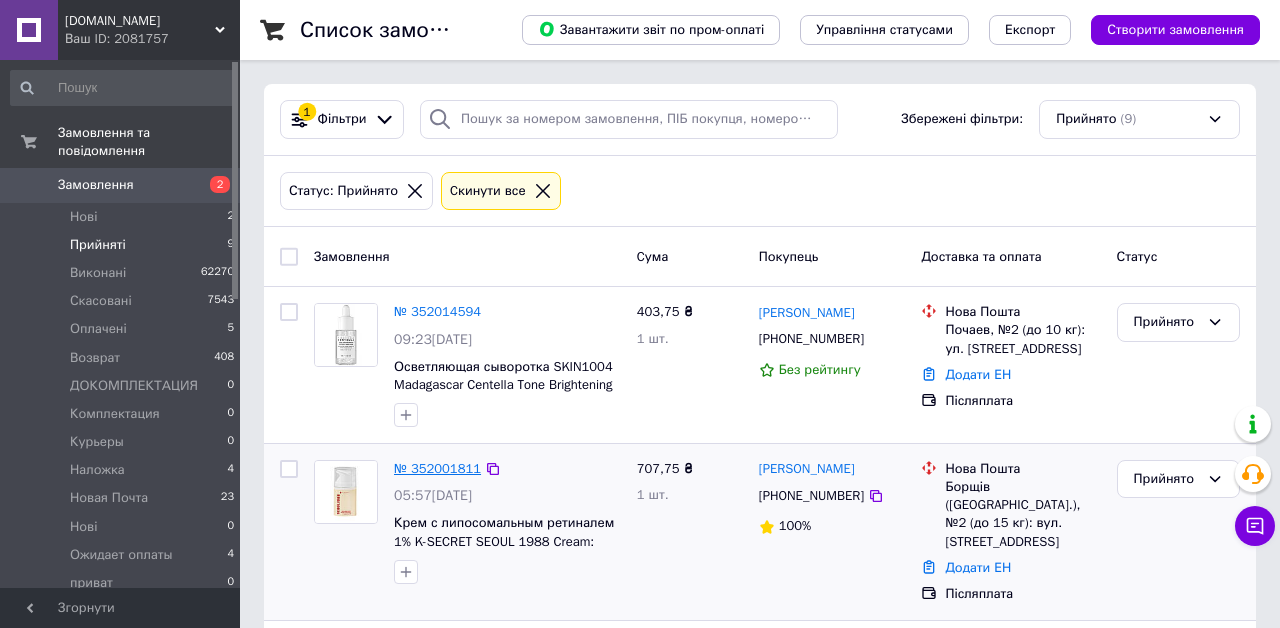 click on "№ 352001811" at bounding box center (437, 468) 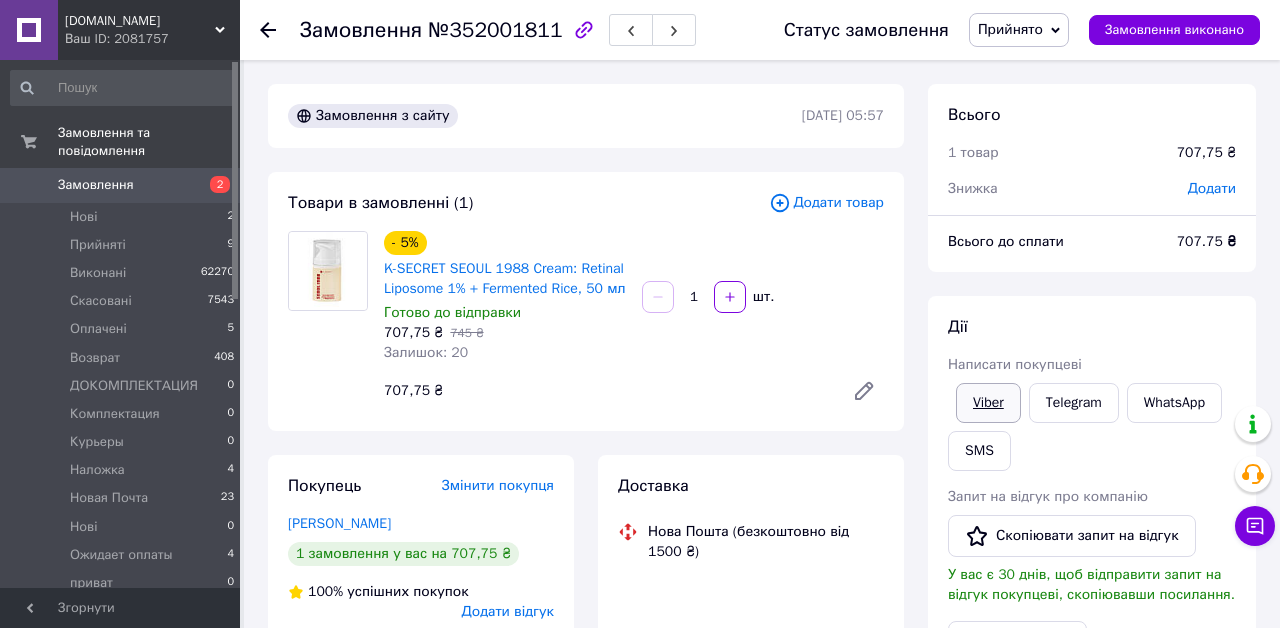 click on "Viber" at bounding box center [988, 403] 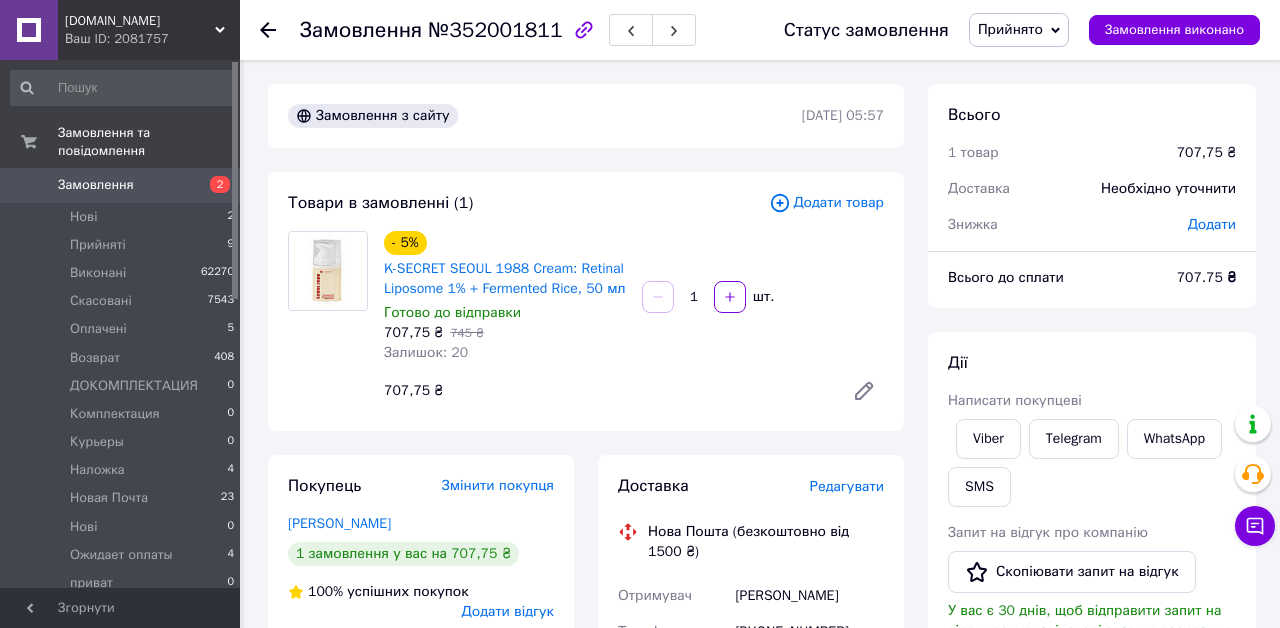 click 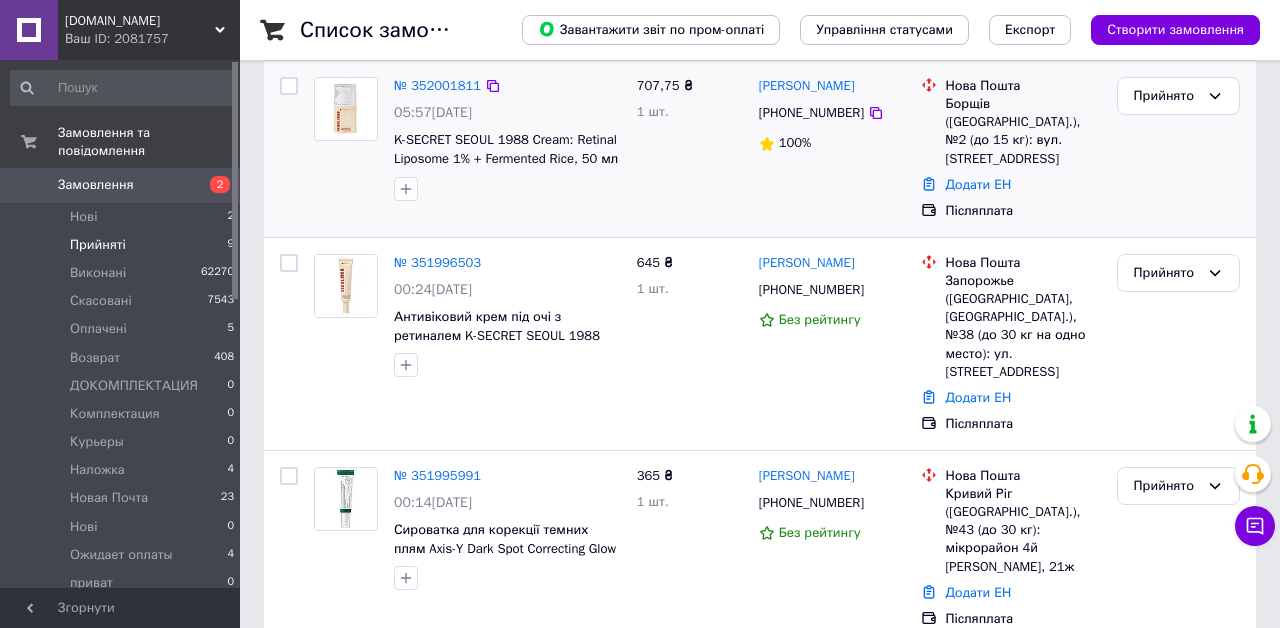 scroll, scrollTop: 398, scrollLeft: 0, axis: vertical 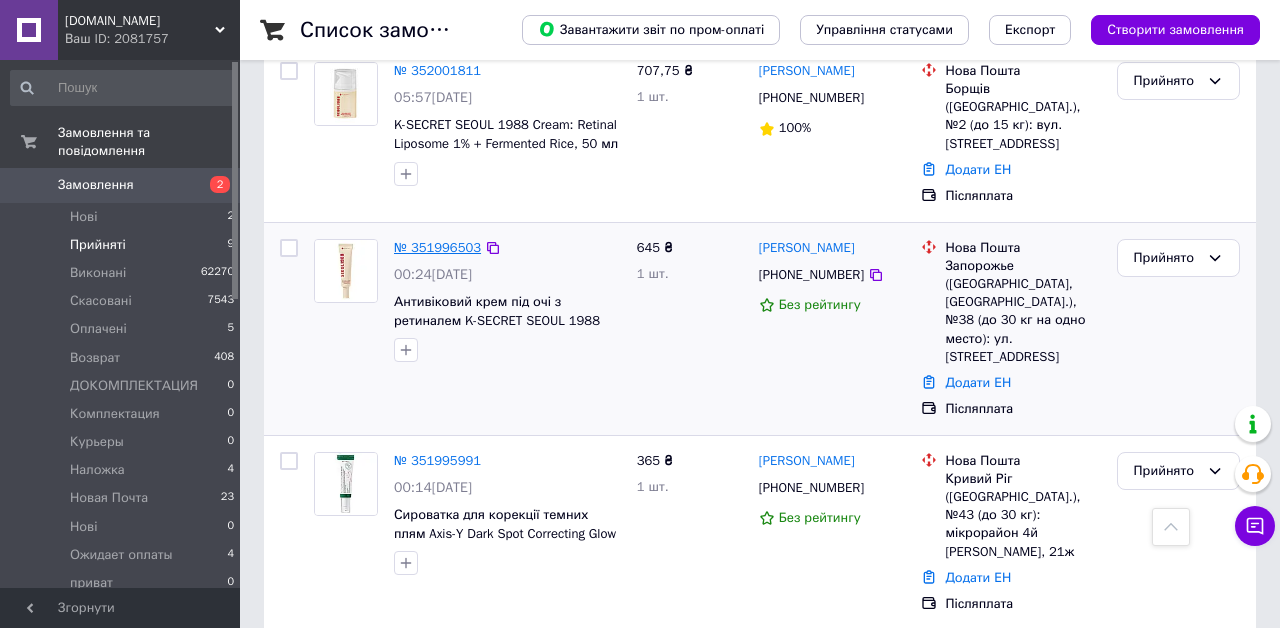 click on "№ 351996503" at bounding box center (437, 247) 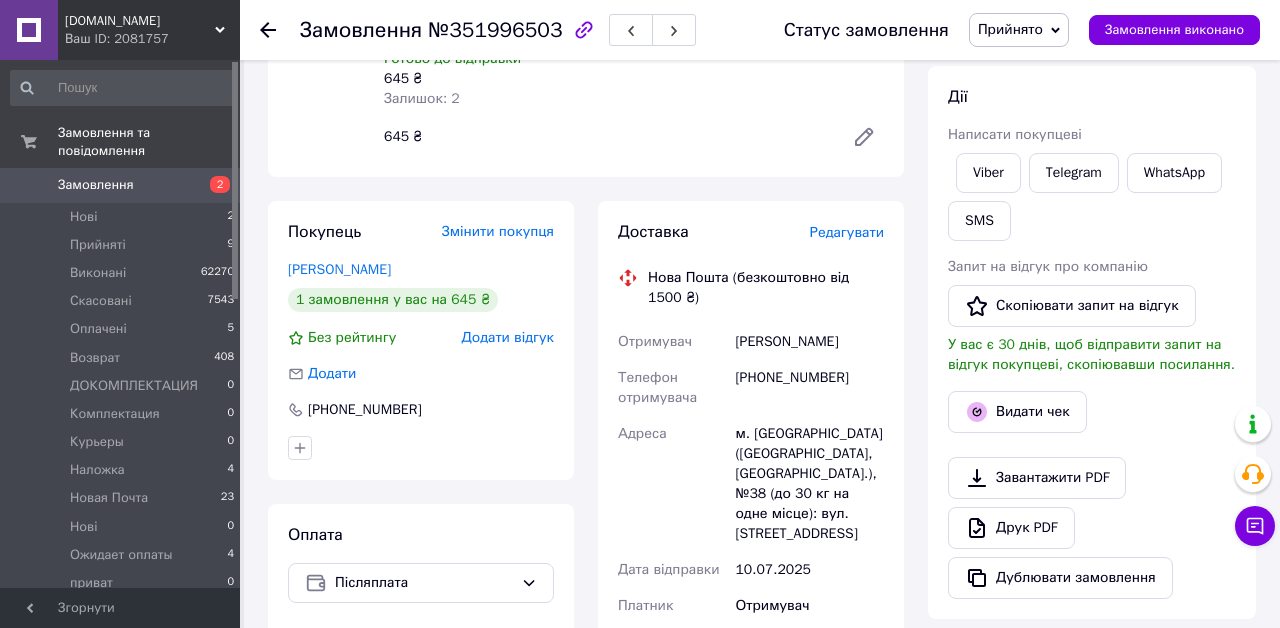 scroll, scrollTop: 0, scrollLeft: 0, axis: both 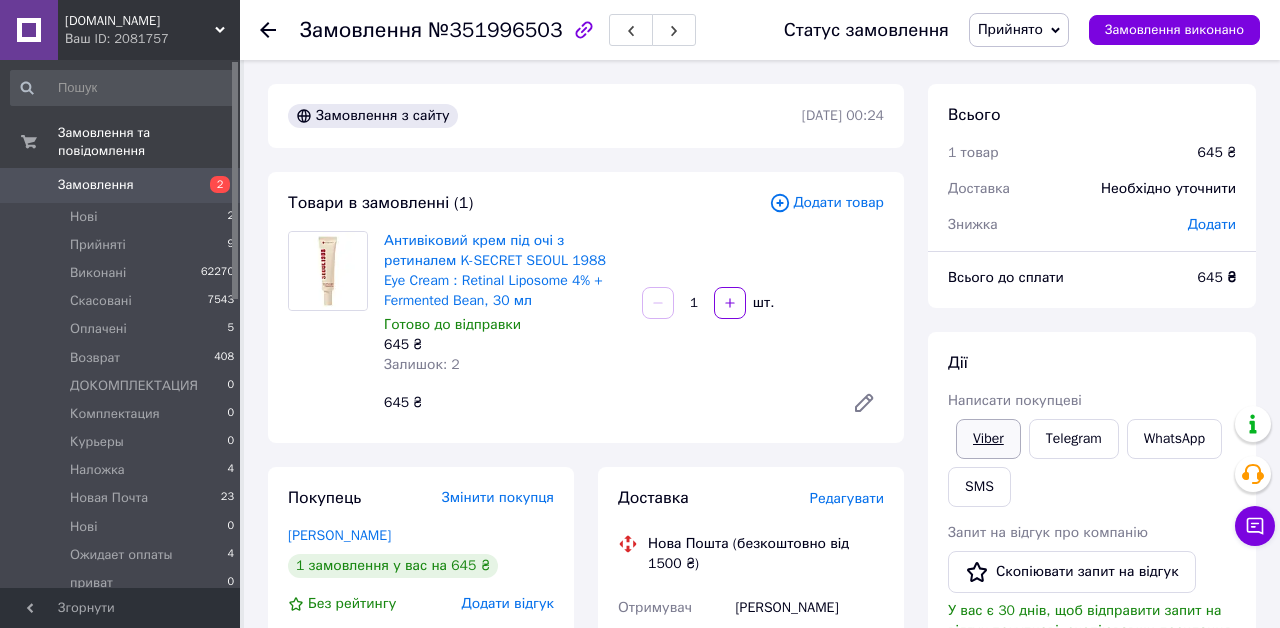 click on "Viber" at bounding box center [988, 439] 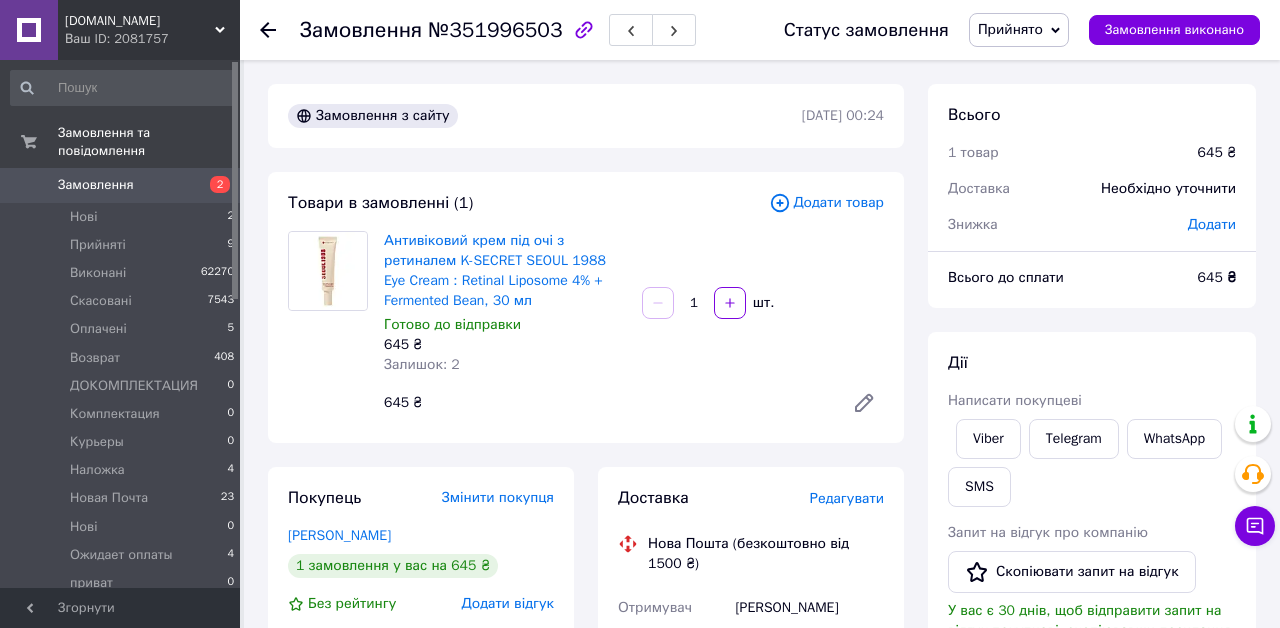 click 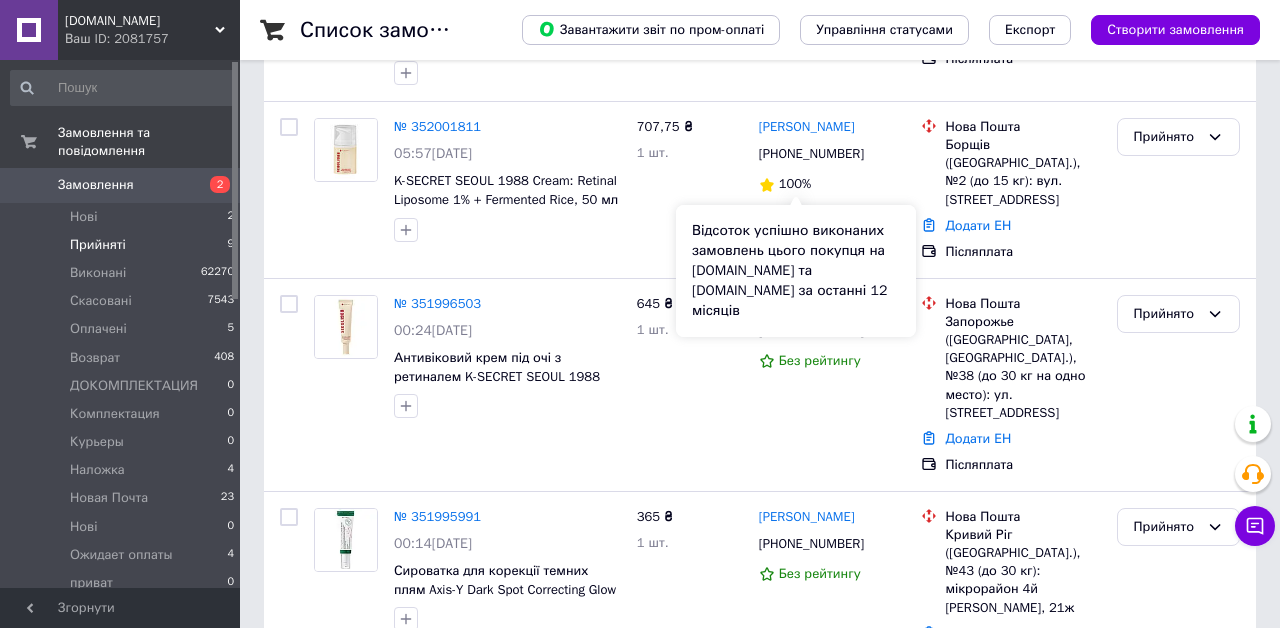 scroll, scrollTop: 343, scrollLeft: 0, axis: vertical 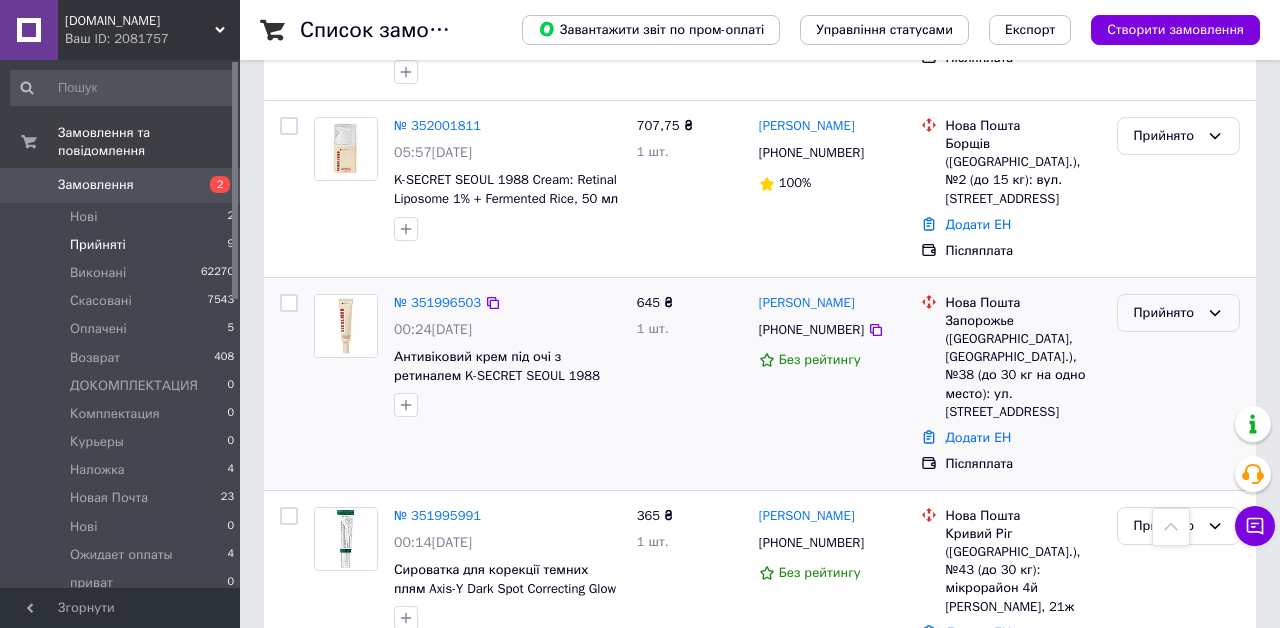 click on "Прийнято" at bounding box center (1166, 313) 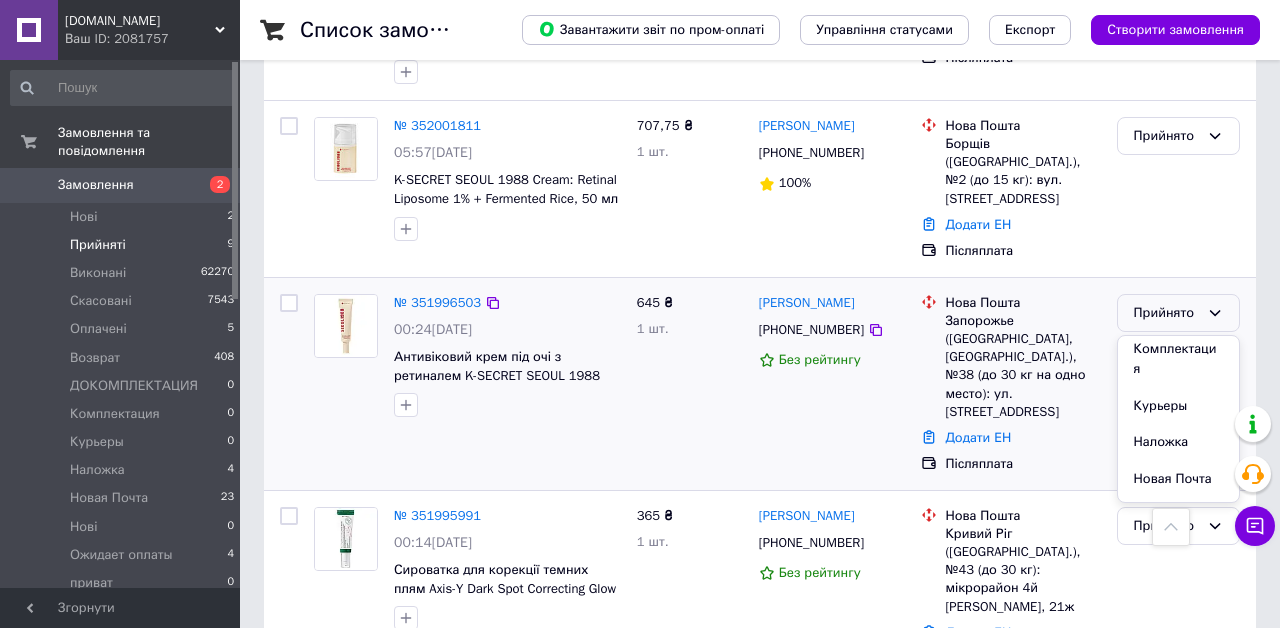 scroll, scrollTop: 237, scrollLeft: 0, axis: vertical 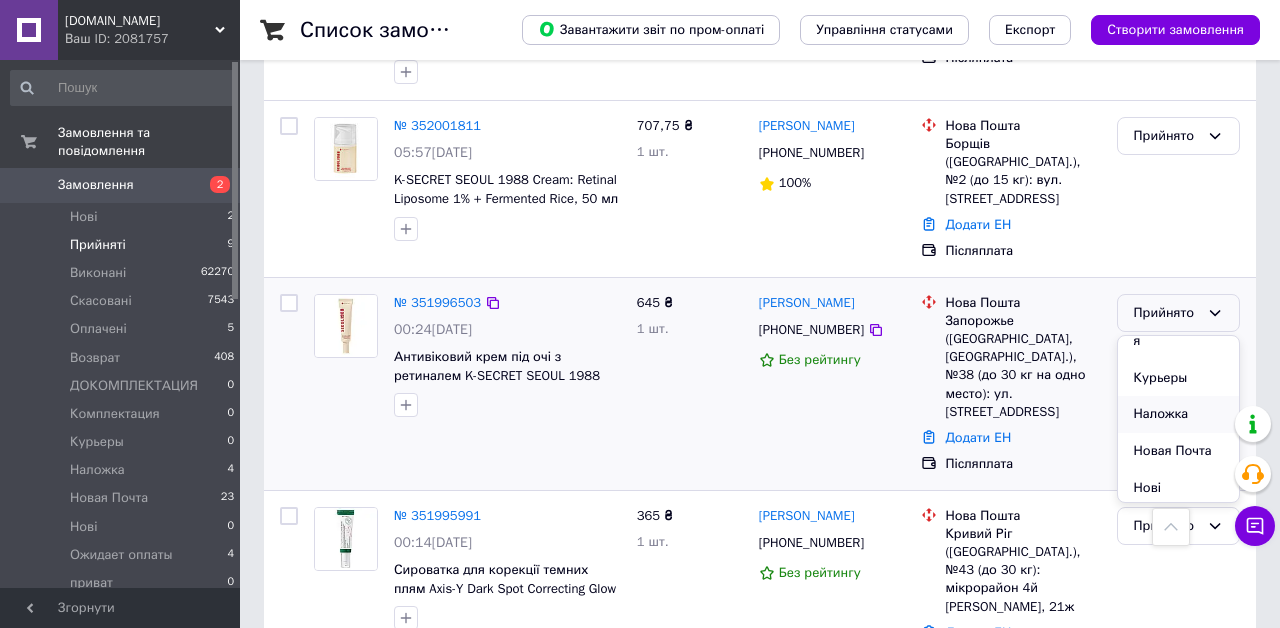 click on "Наложка" at bounding box center [1178, 414] 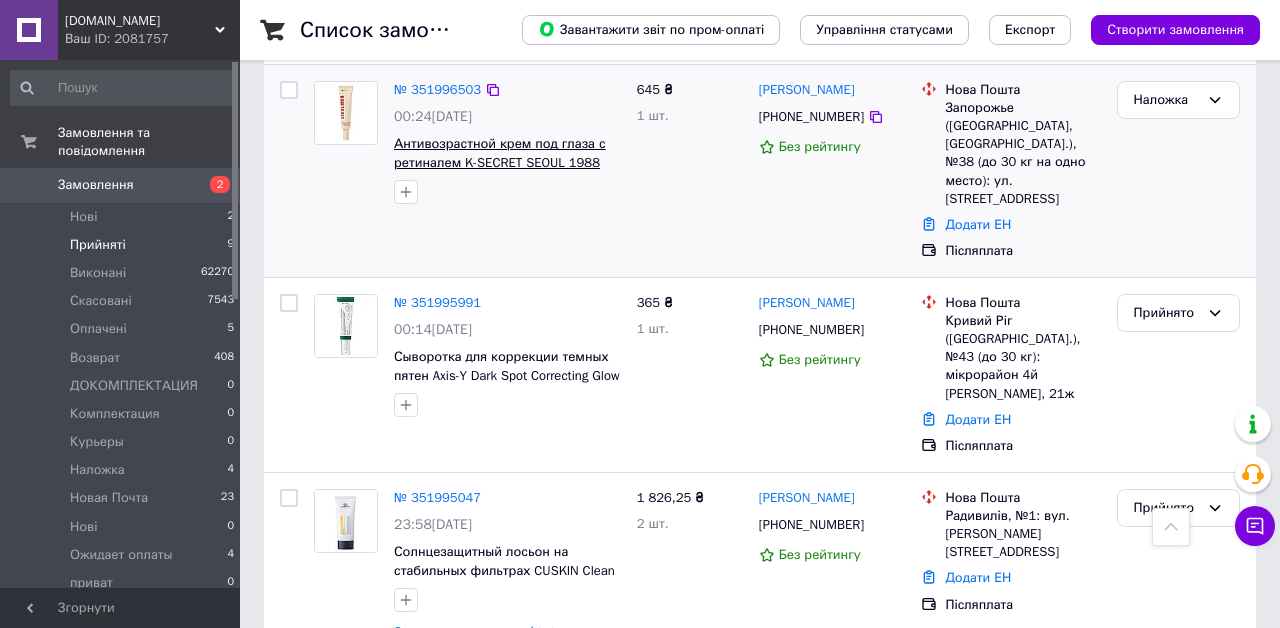 scroll, scrollTop: 583, scrollLeft: 0, axis: vertical 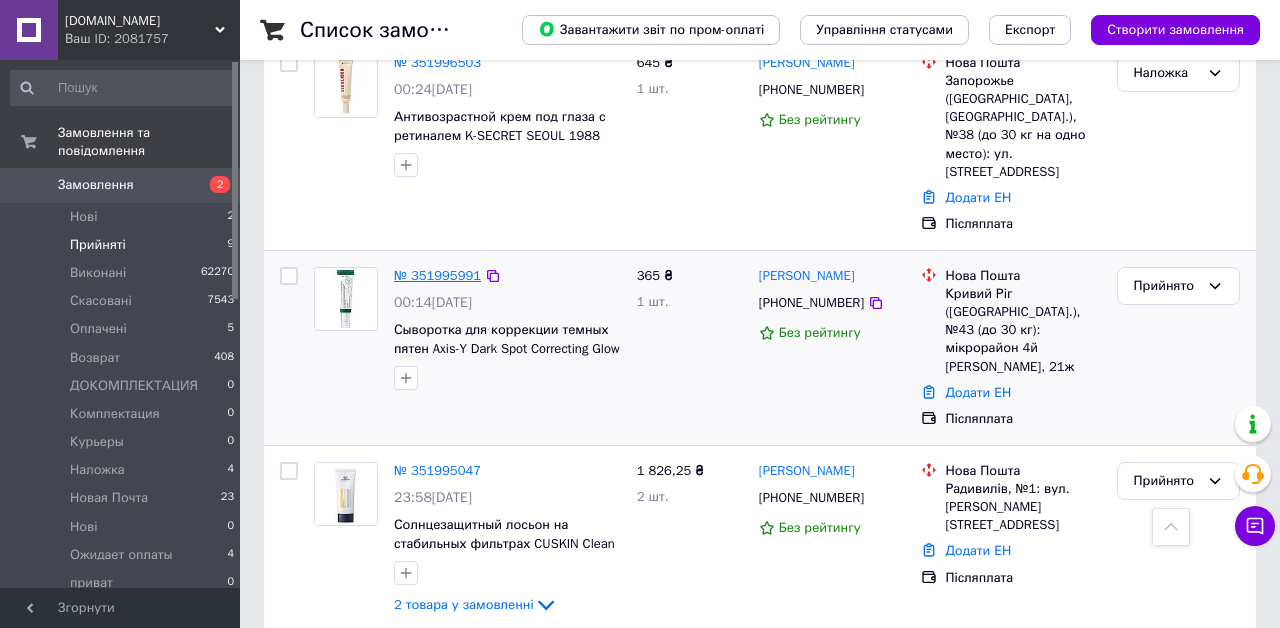 click on "№ 351995991" at bounding box center (437, 275) 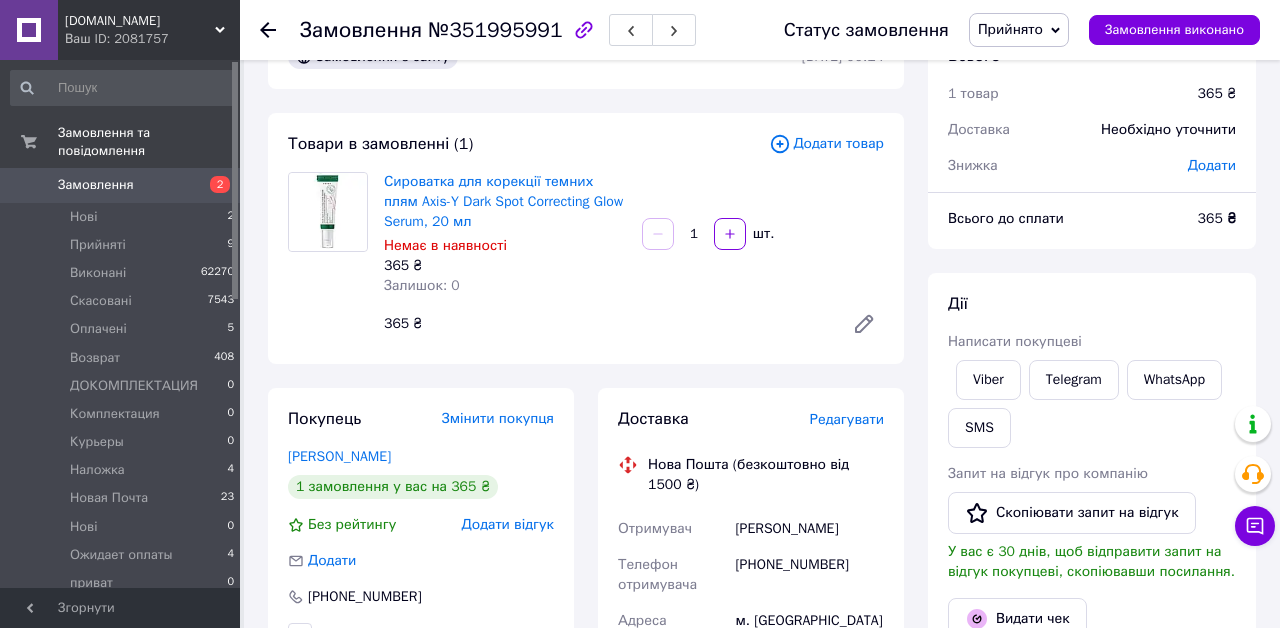 scroll, scrollTop: 63, scrollLeft: 0, axis: vertical 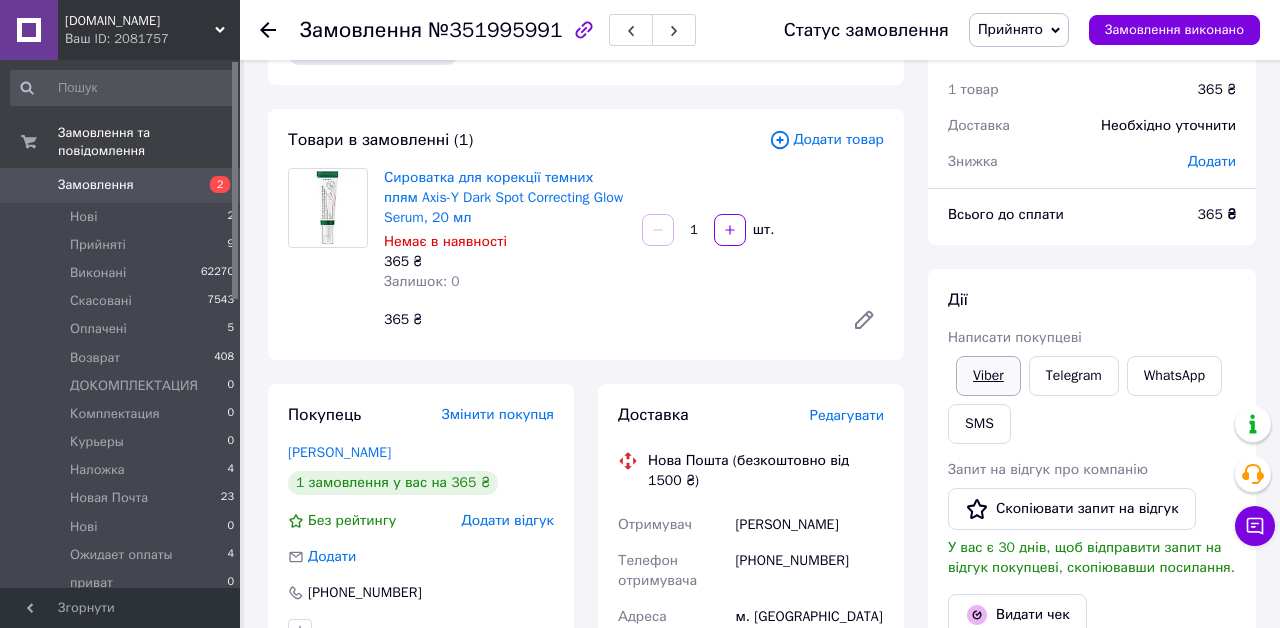 click on "Viber" at bounding box center (988, 376) 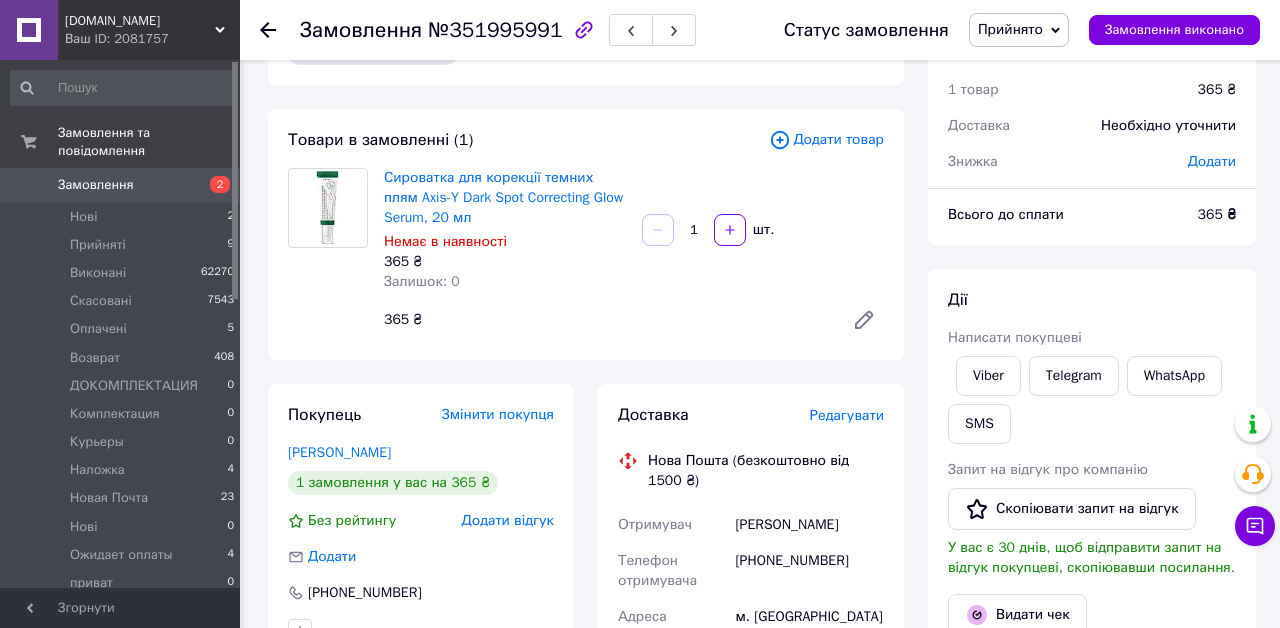 click 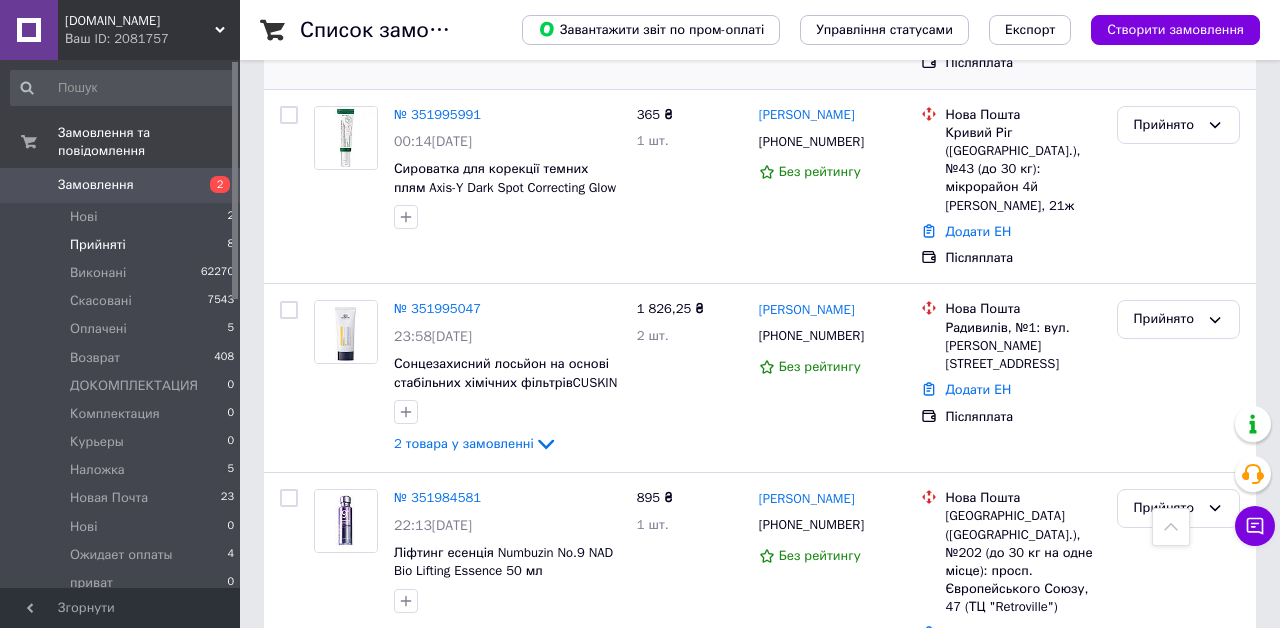 scroll, scrollTop: 533, scrollLeft: 0, axis: vertical 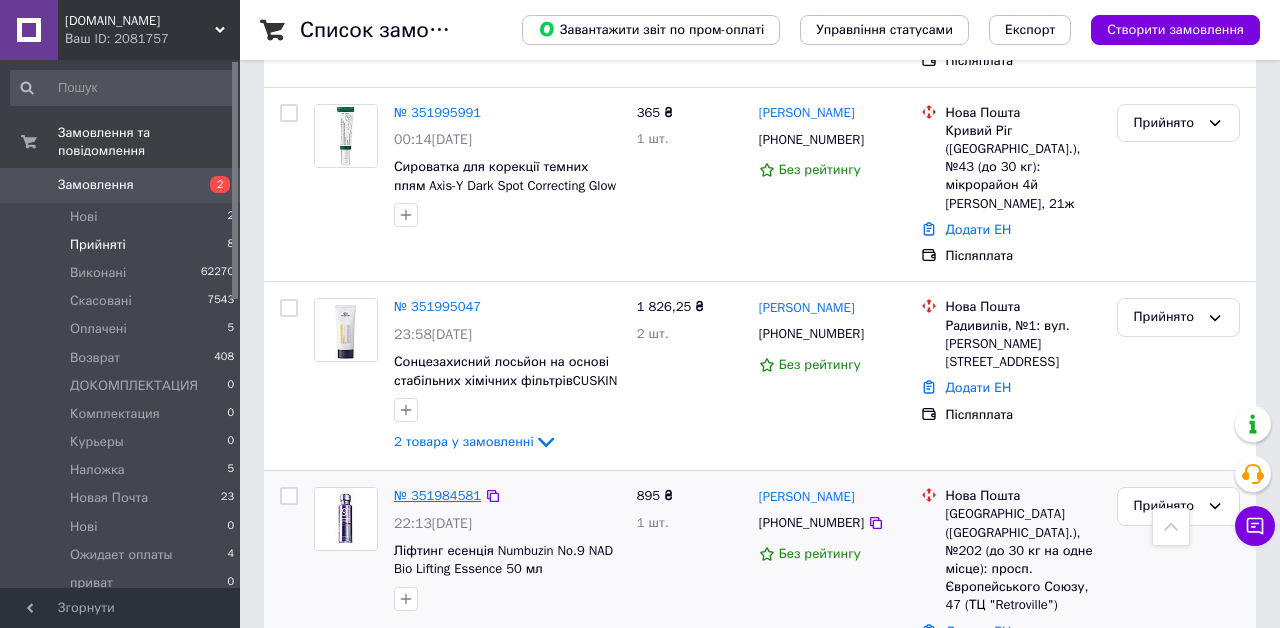 click on "№ 351984581" at bounding box center (437, 495) 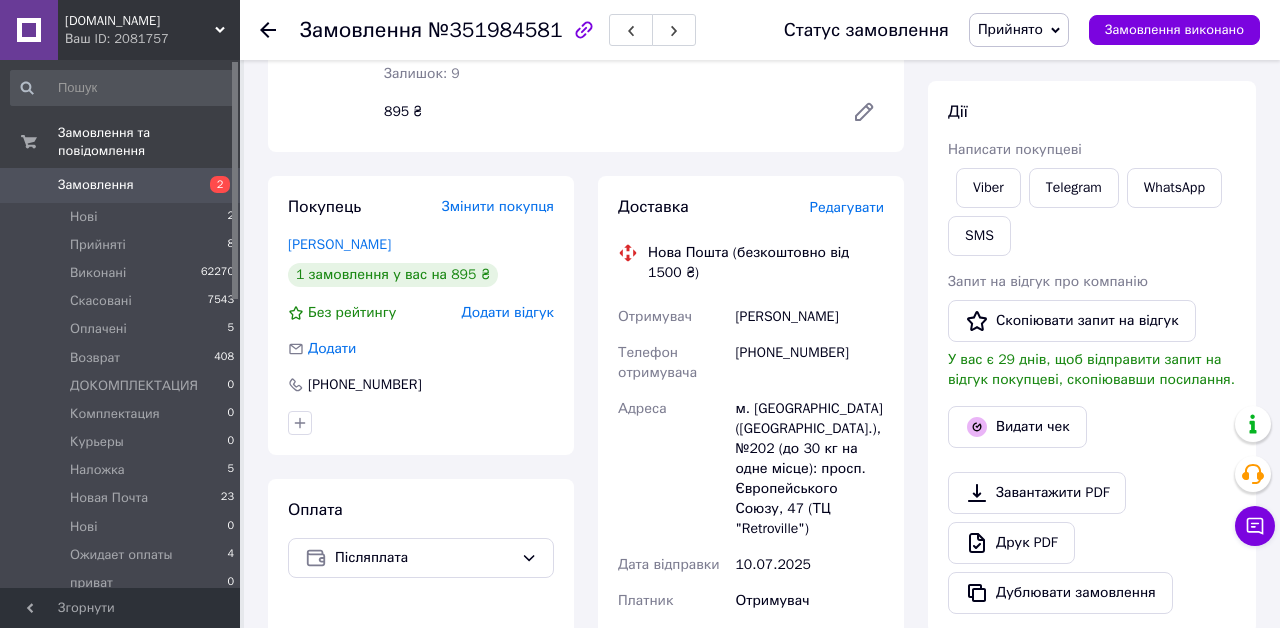 scroll, scrollTop: 247, scrollLeft: 0, axis: vertical 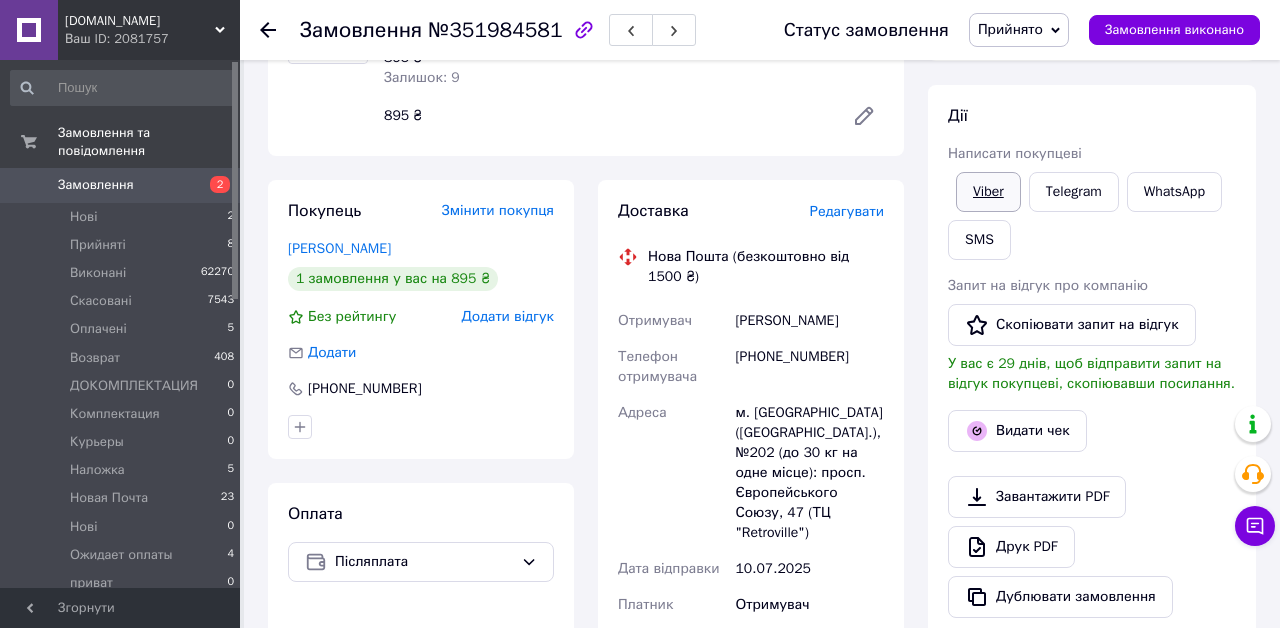 click on "Viber" at bounding box center [988, 192] 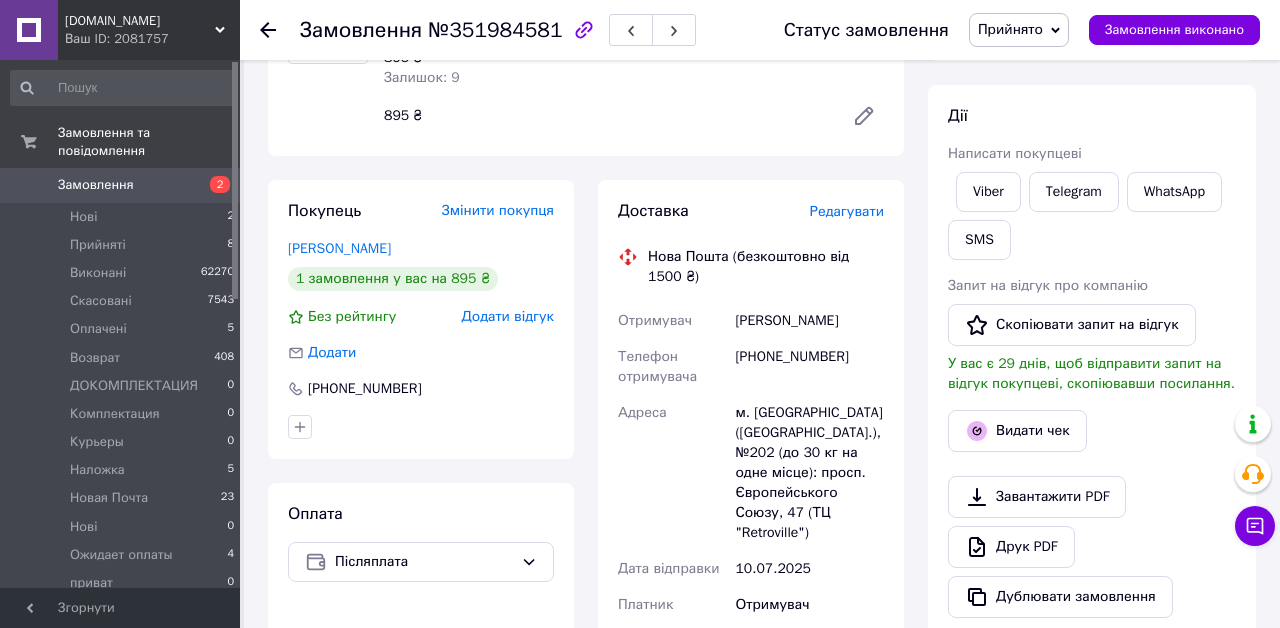 click 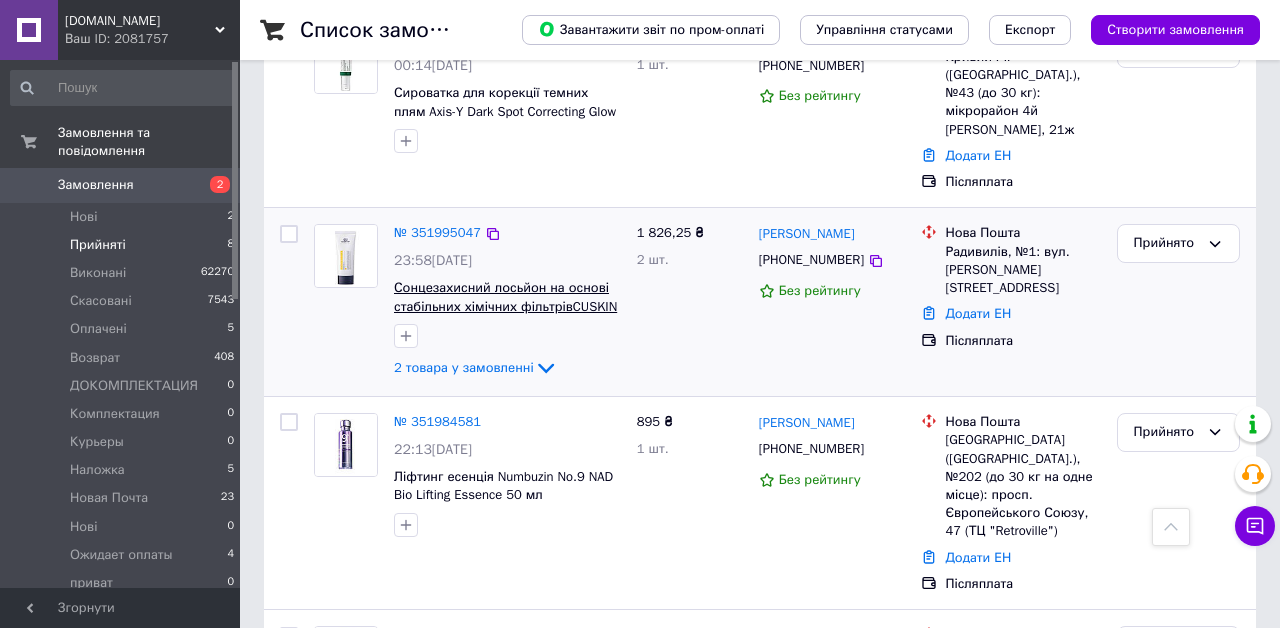 scroll, scrollTop: 601, scrollLeft: 0, axis: vertical 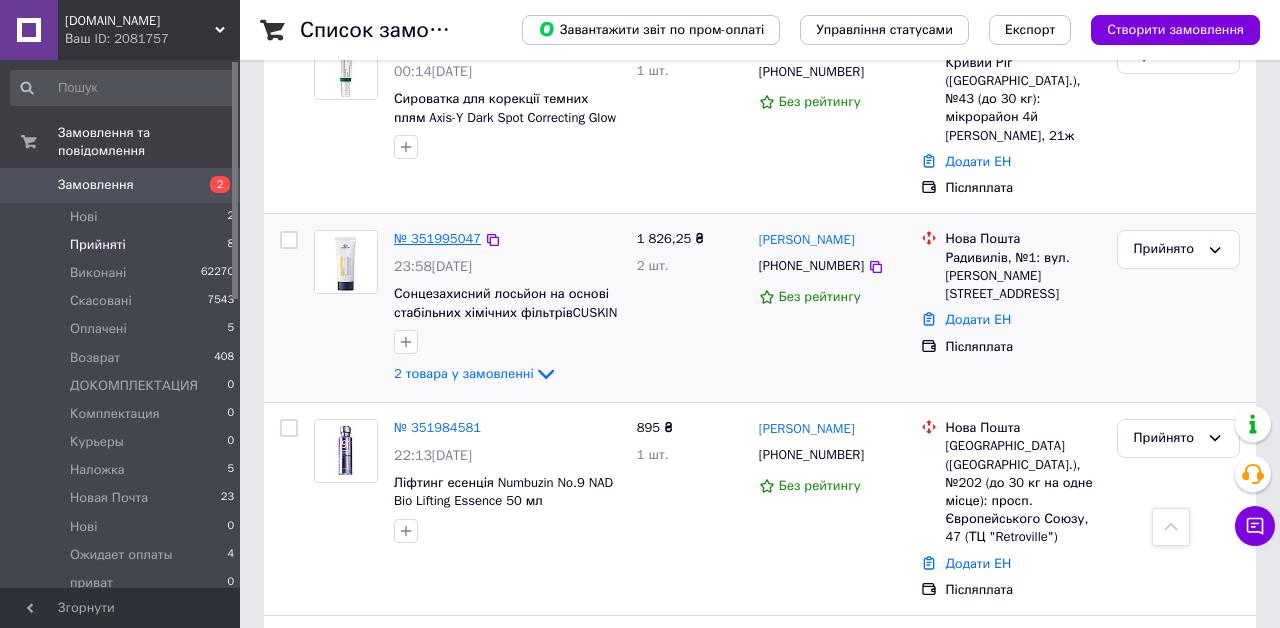 click on "№ 351995047" at bounding box center (437, 238) 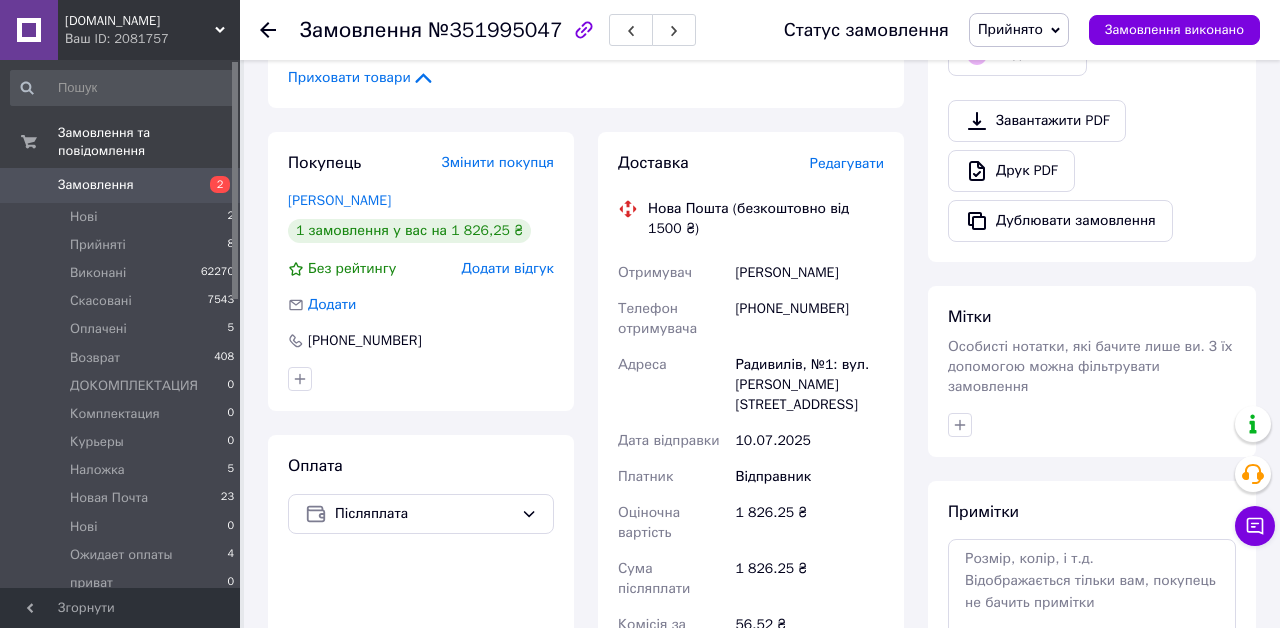 scroll, scrollTop: 0, scrollLeft: 0, axis: both 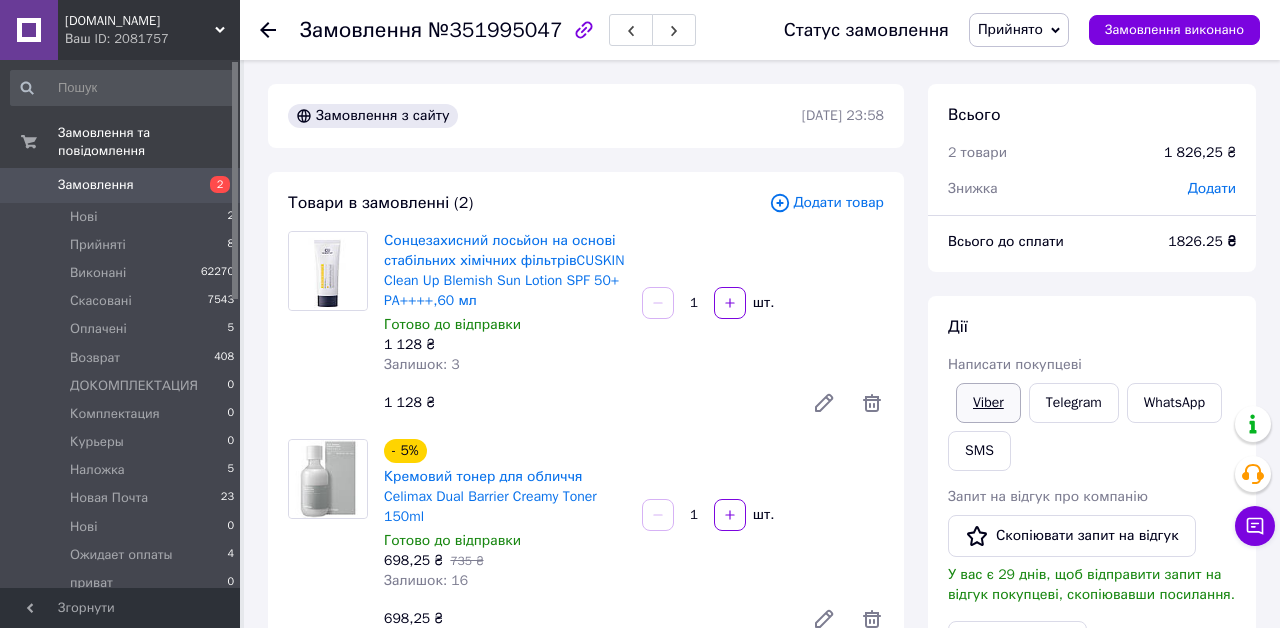 click on "Viber" at bounding box center (988, 403) 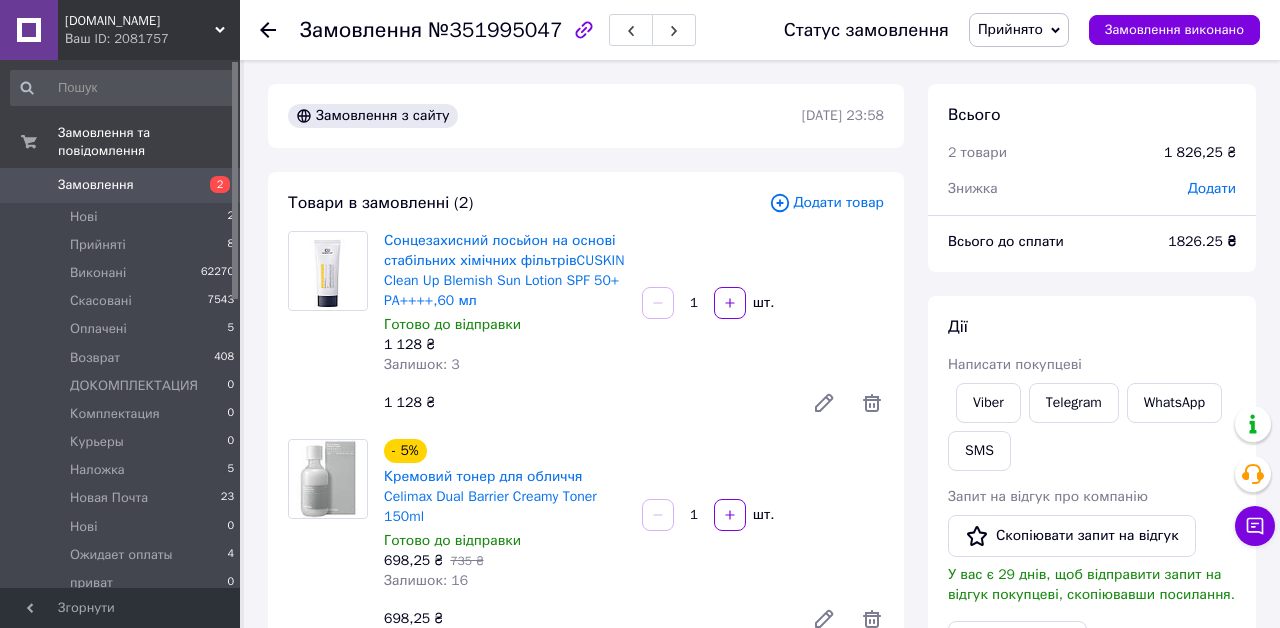 click on "Прийнято" at bounding box center [1010, 29] 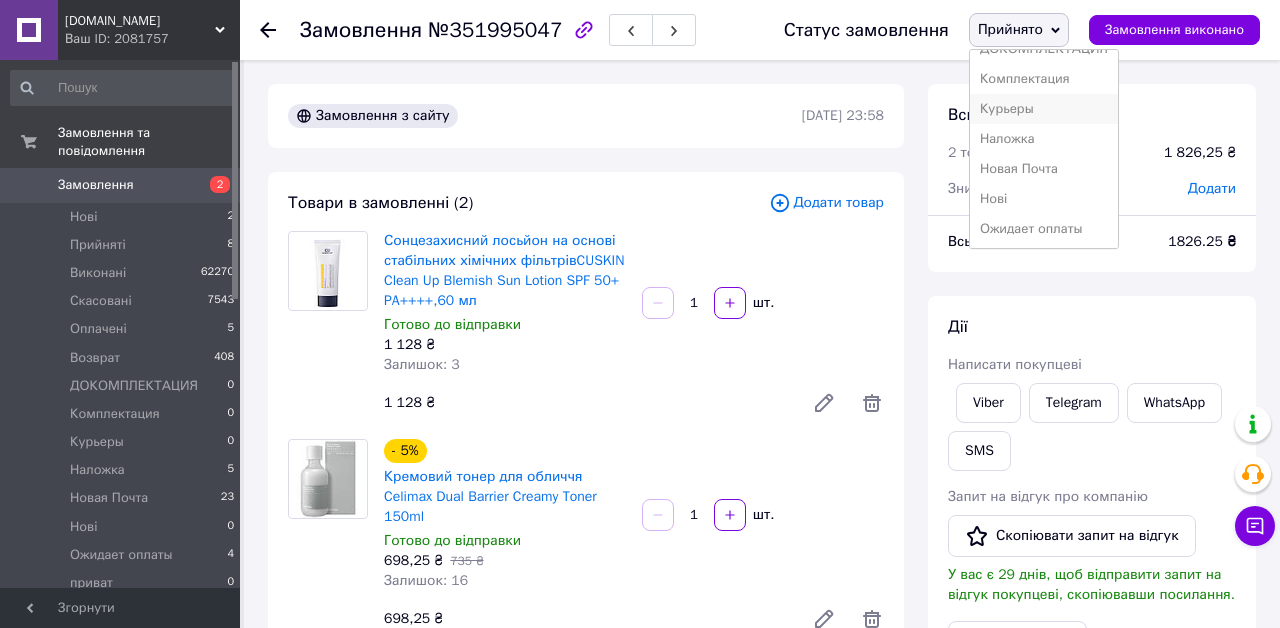 scroll, scrollTop: 145, scrollLeft: 0, axis: vertical 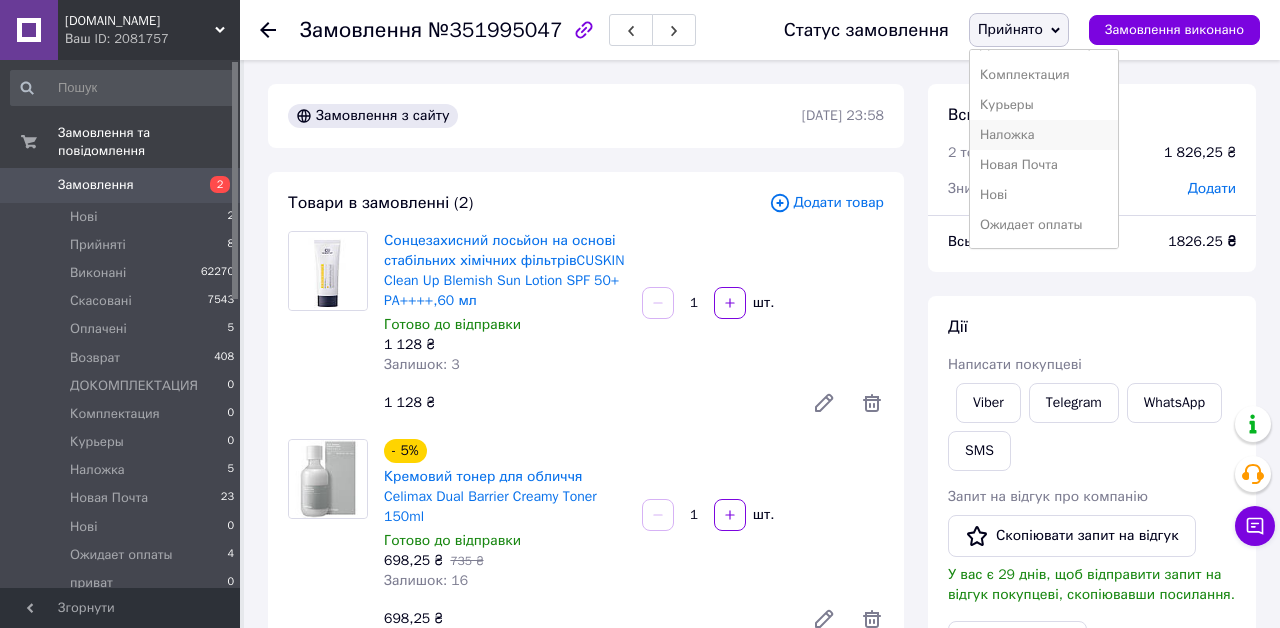 click on "Наложка" at bounding box center (1044, 135) 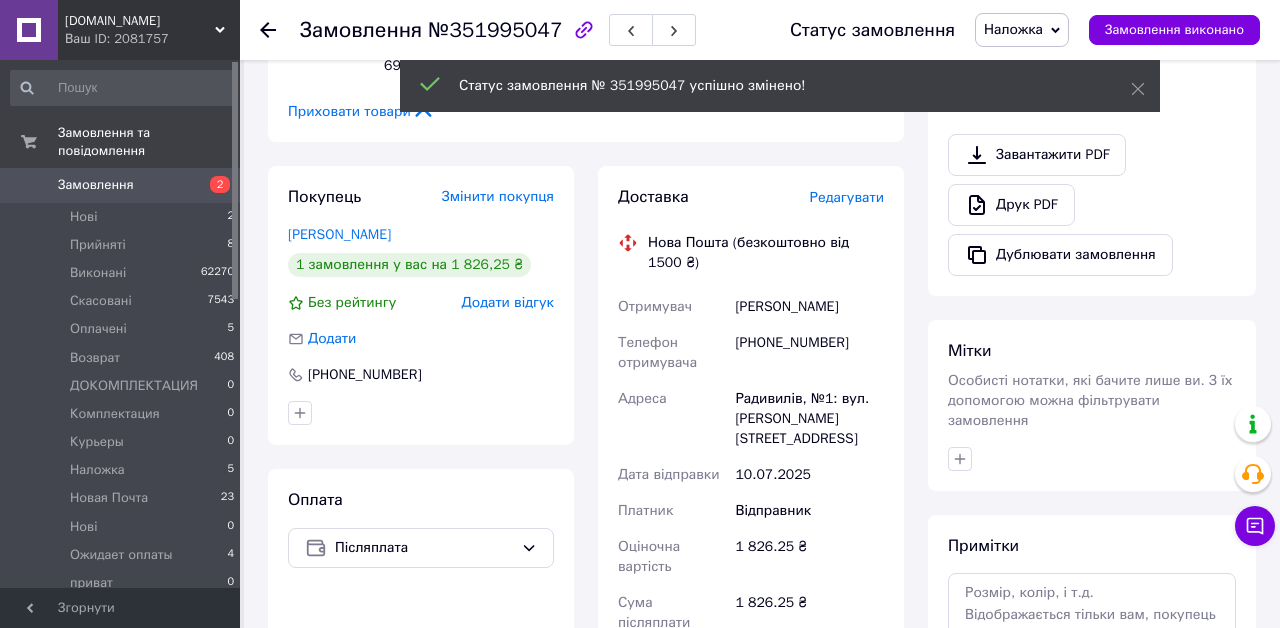 scroll, scrollTop: 541, scrollLeft: 0, axis: vertical 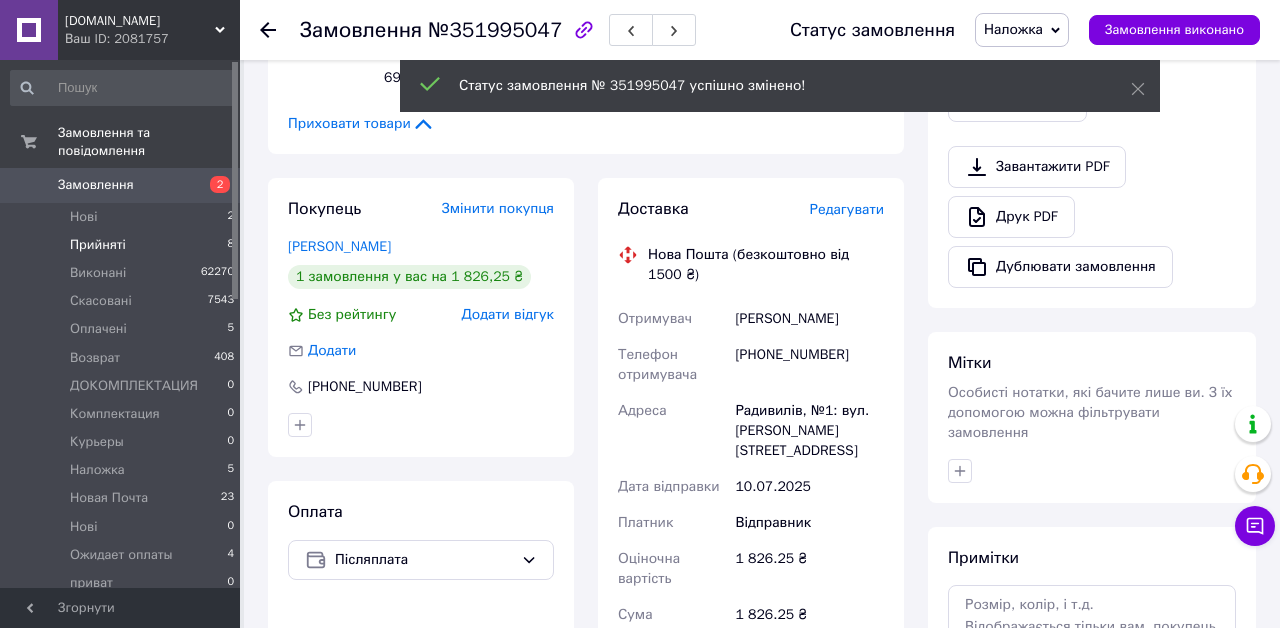 click on "Прийняті" at bounding box center (98, 245) 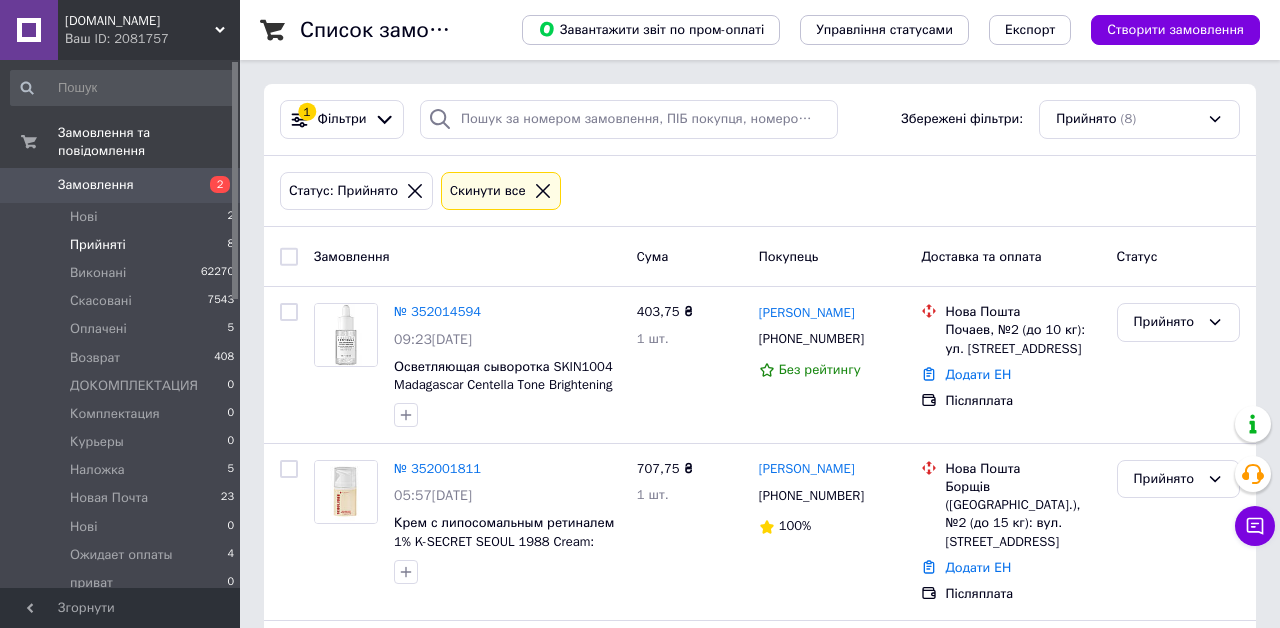 click on "Прийняті" at bounding box center (98, 245) 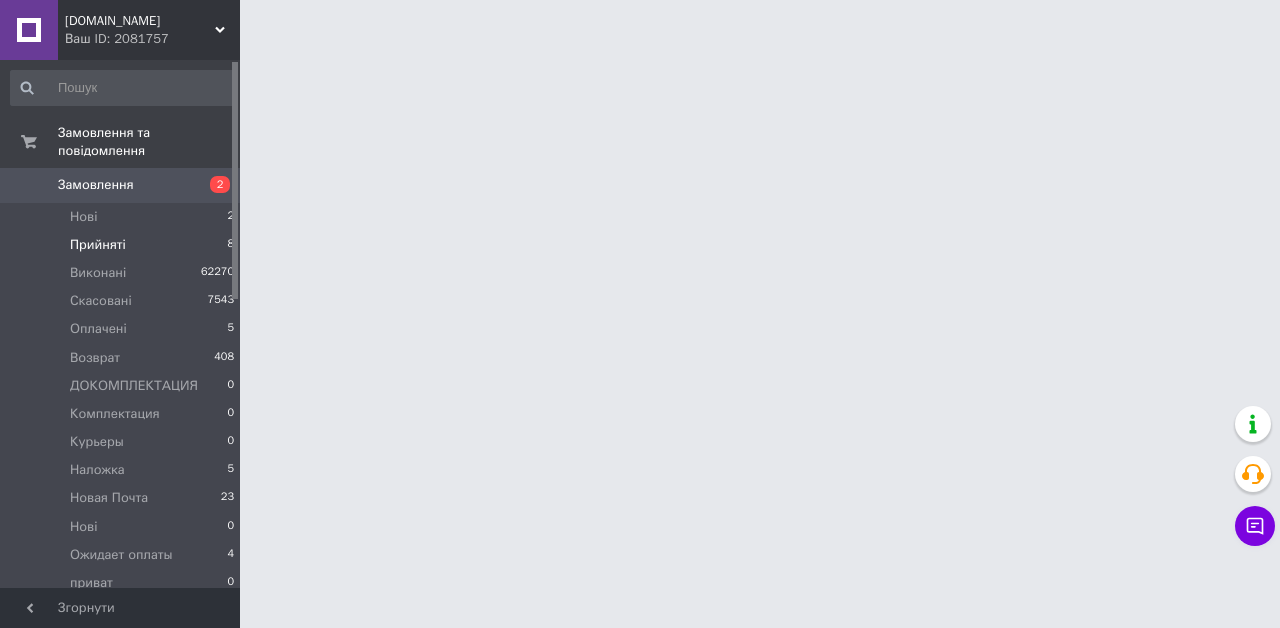 click on "Прийняті" at bounding box center [98, 245] 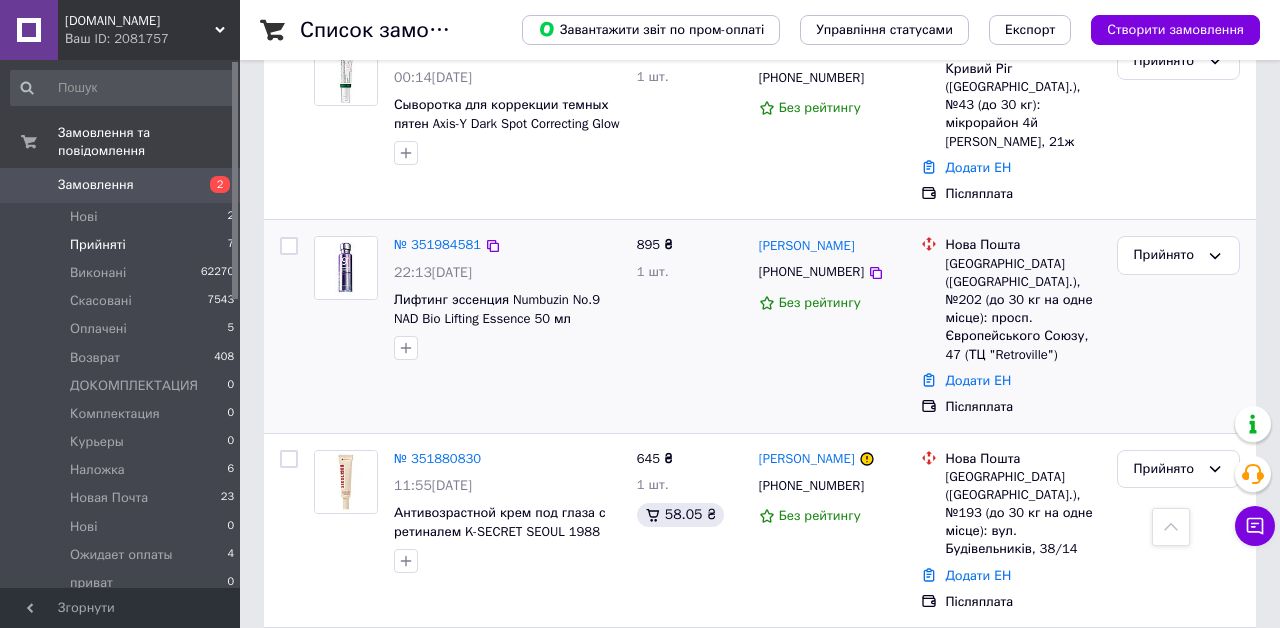 scroll, scrollTop: 609, scrollLeft: 0, axis: vertical 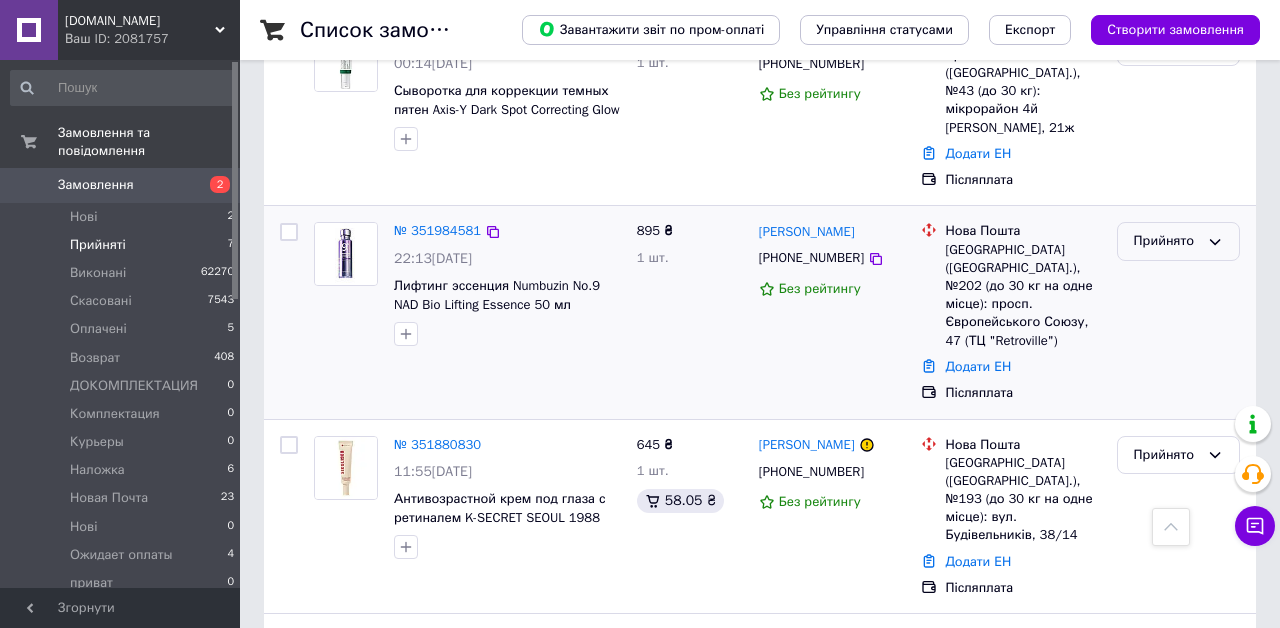 click on "Прийнято" at bounding box center [1166, 241] 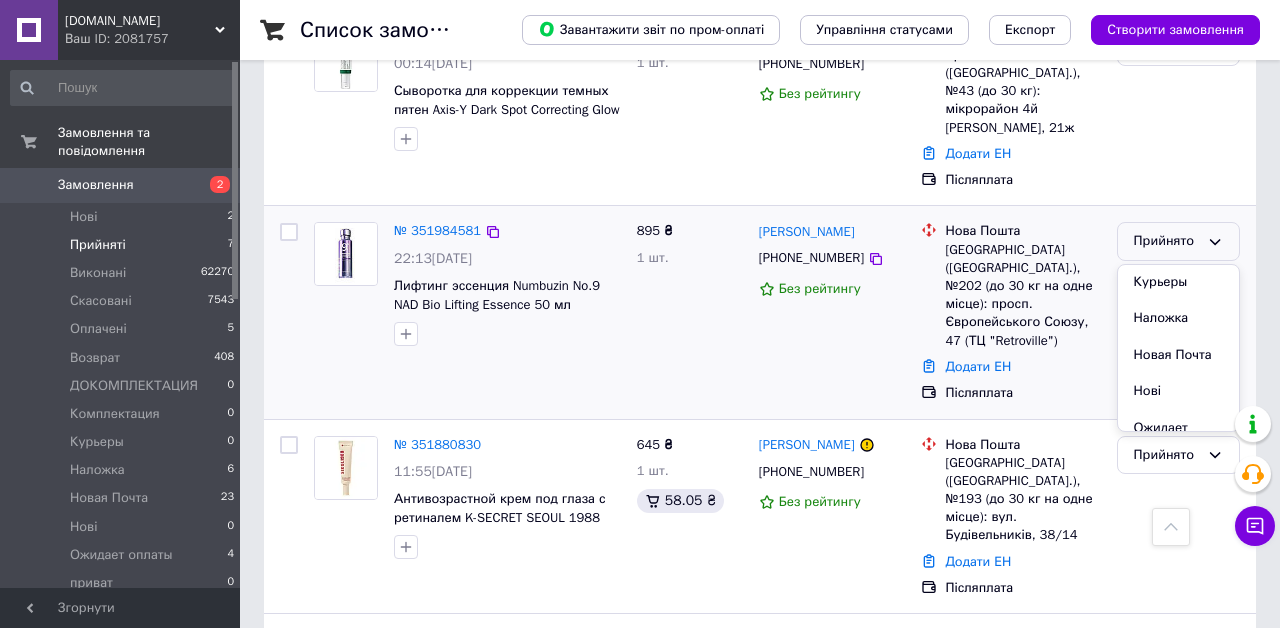 scroll, scrollTop: 265, scrollLeft: 0, axis: vertical 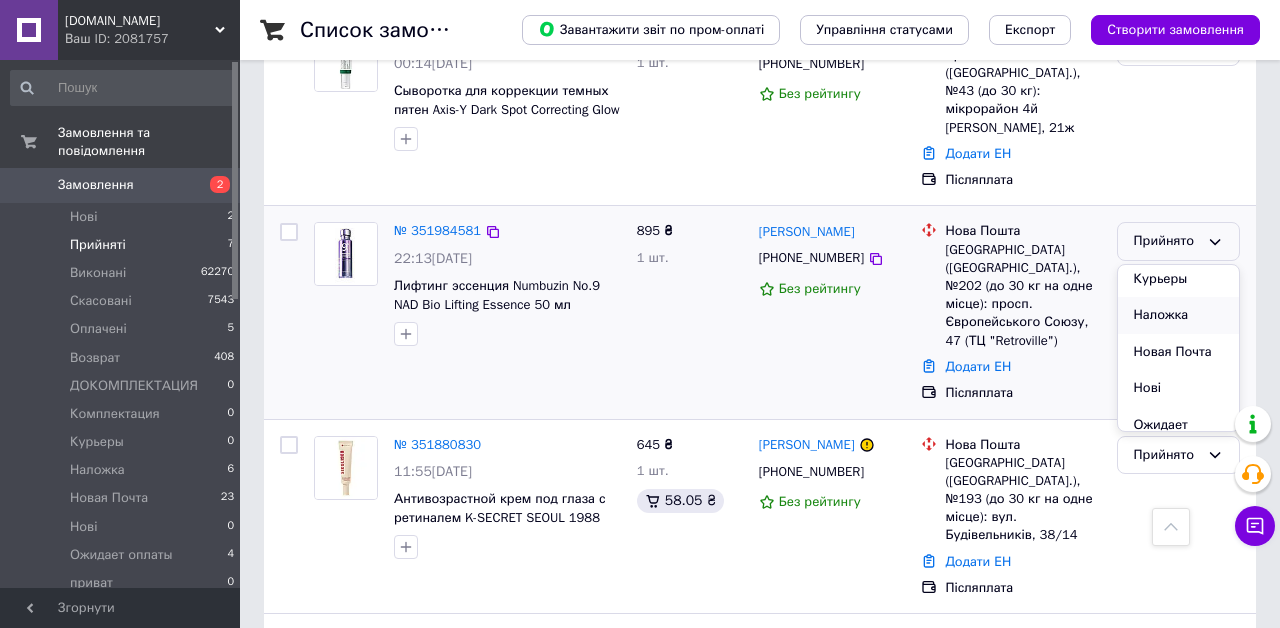 click on "Наложка" at bounding box center [1178, 315] 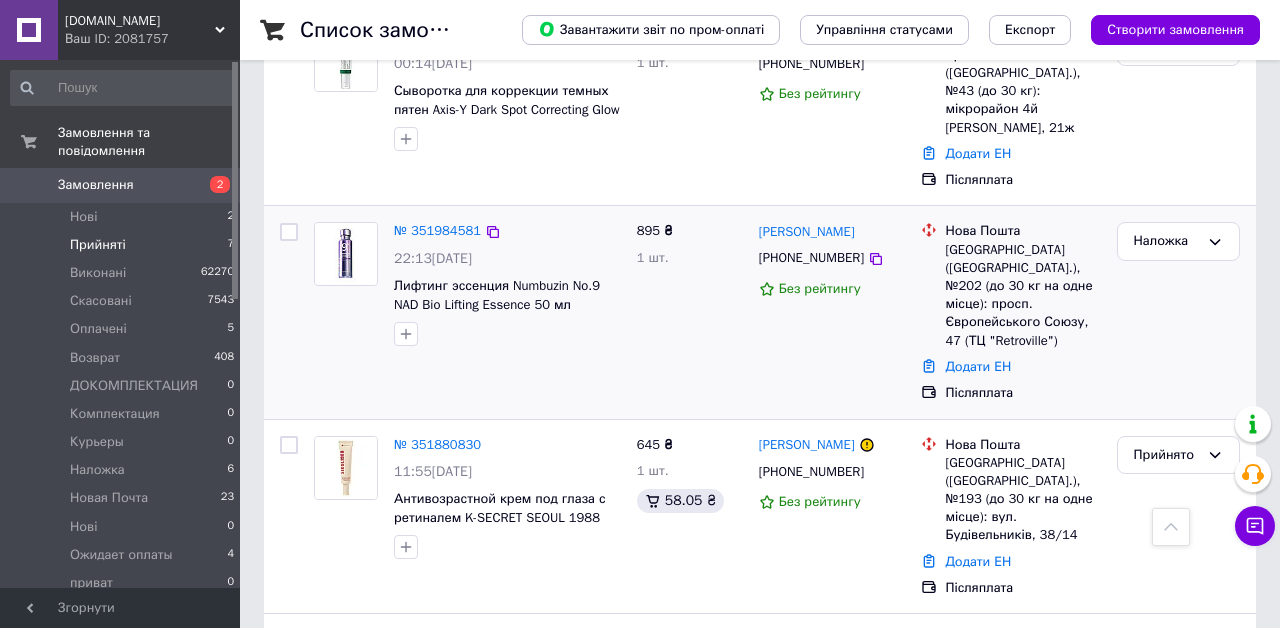click on "Замовлення 2" at bounding box center [123, 185] 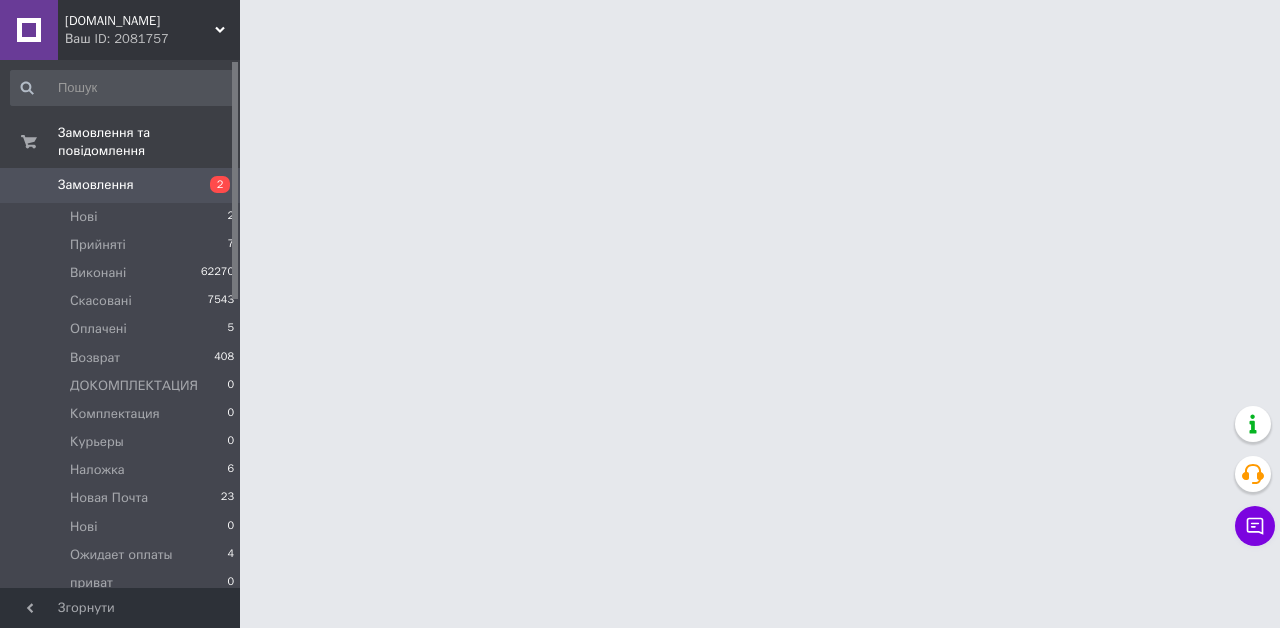 scroll, scrollTop: 0, scrollLeft: 0, axis: both 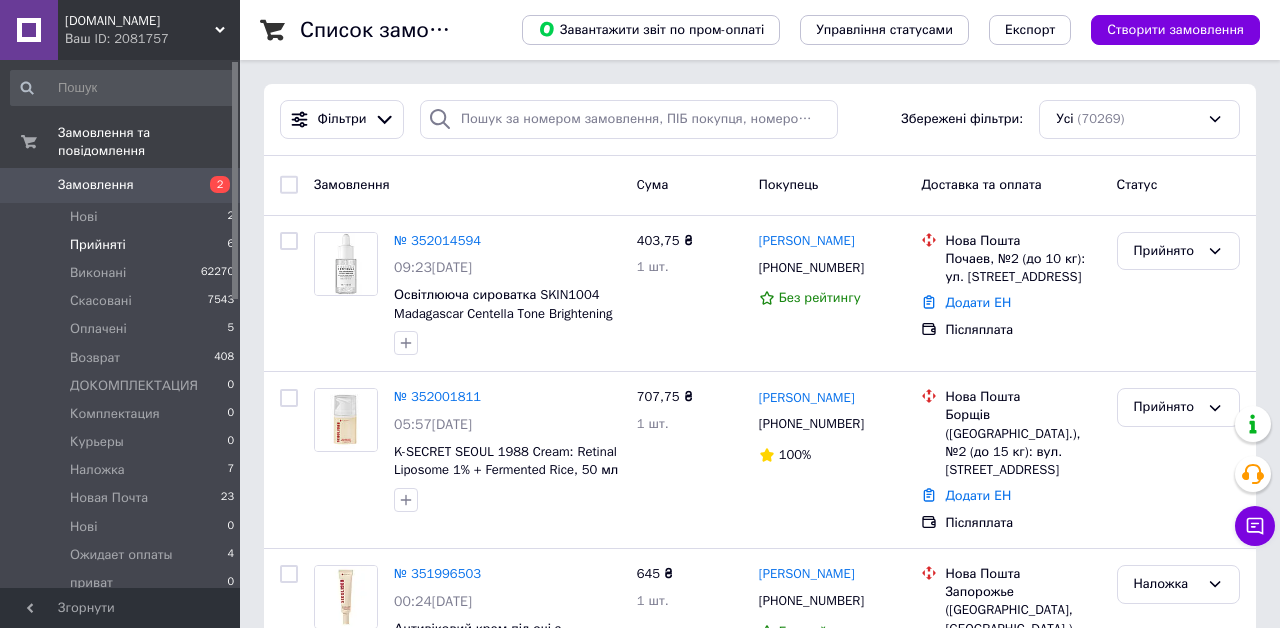 click on "Прийняті" at bounding box center [98, 245] 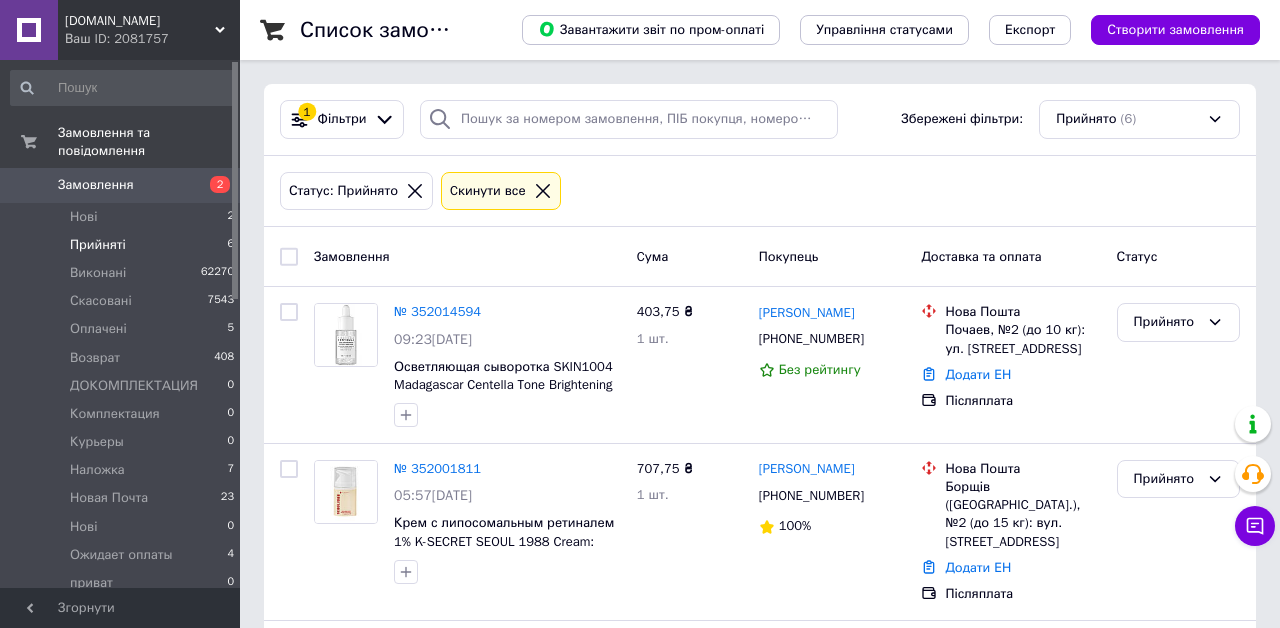 click on "Замовлення" at bounding box center [121, 185] 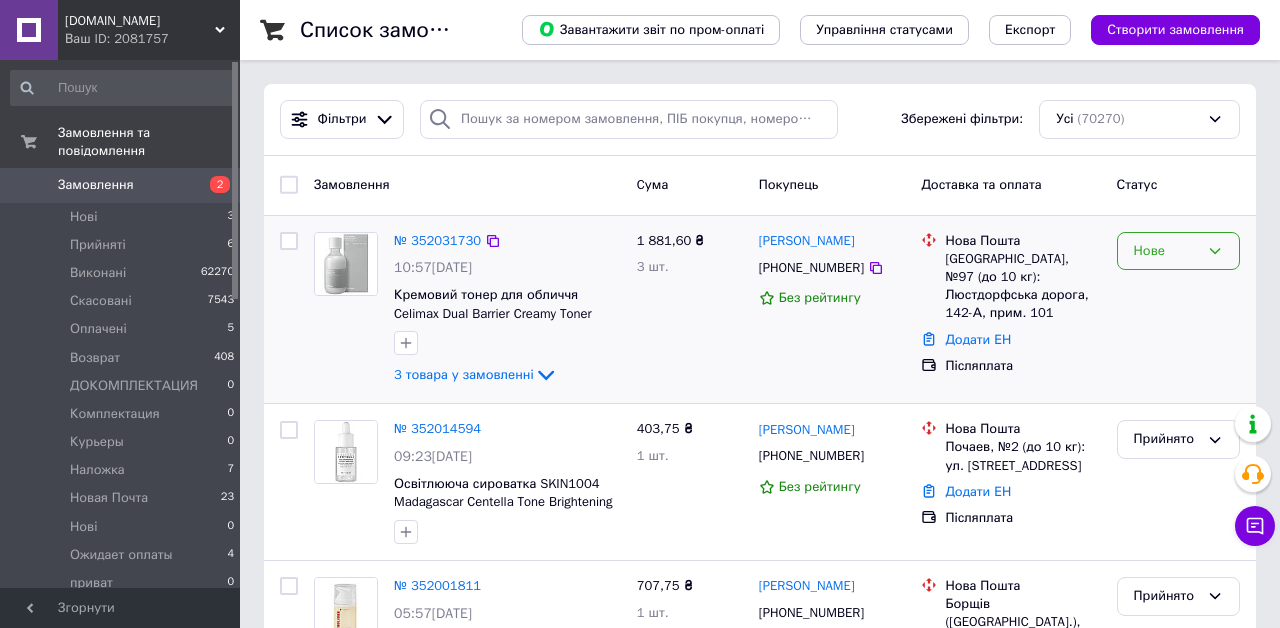 click on "Нове" at bounding box center (1166, 251) 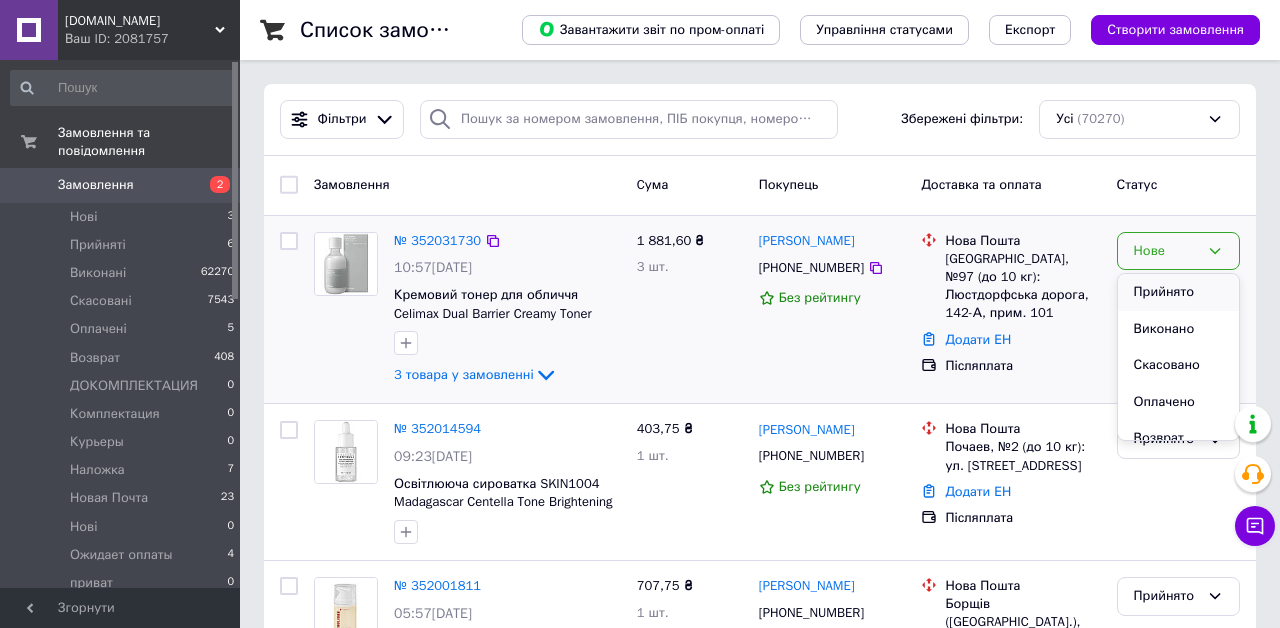 click on "Прийнято" at bounding box center (1178, 292) 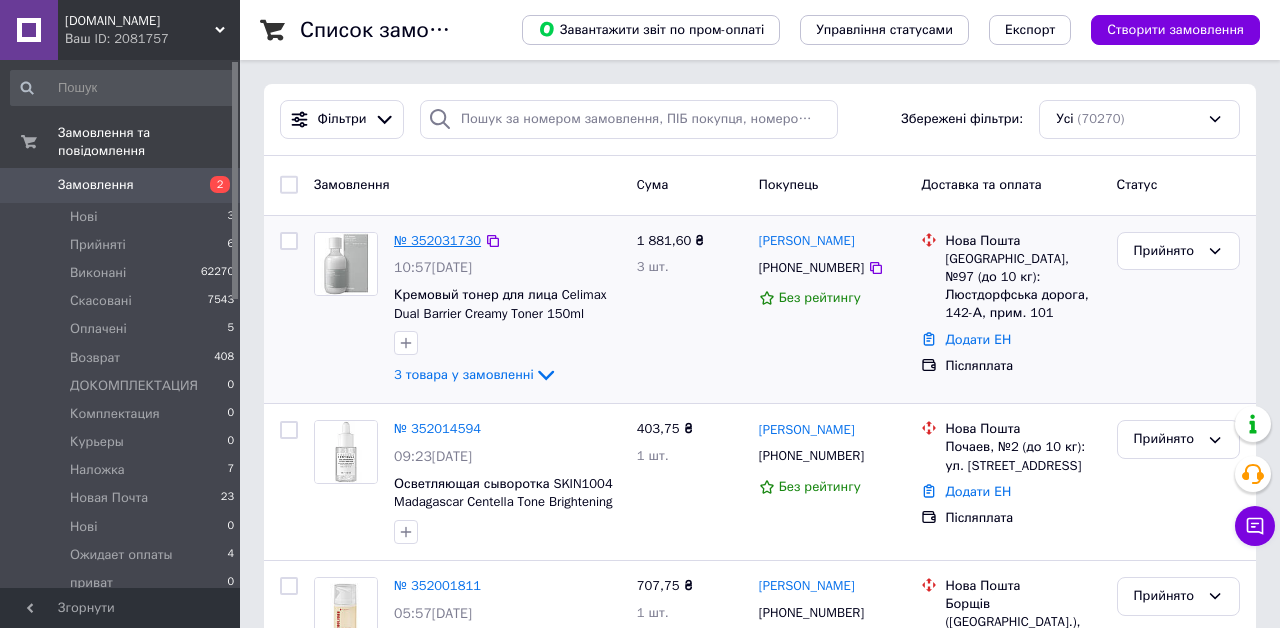 click on "№ 352031730" at bounding box center (437, 240) 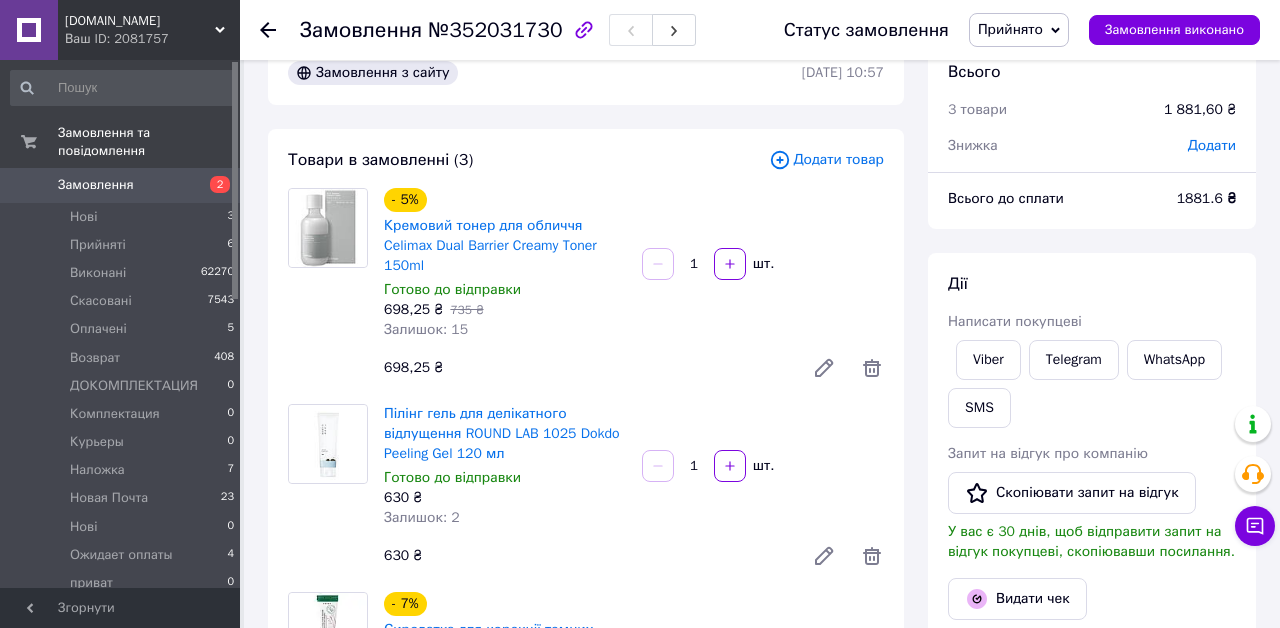 scroll, scrollTop: 57, scrollLeft: 0, axis: vertical 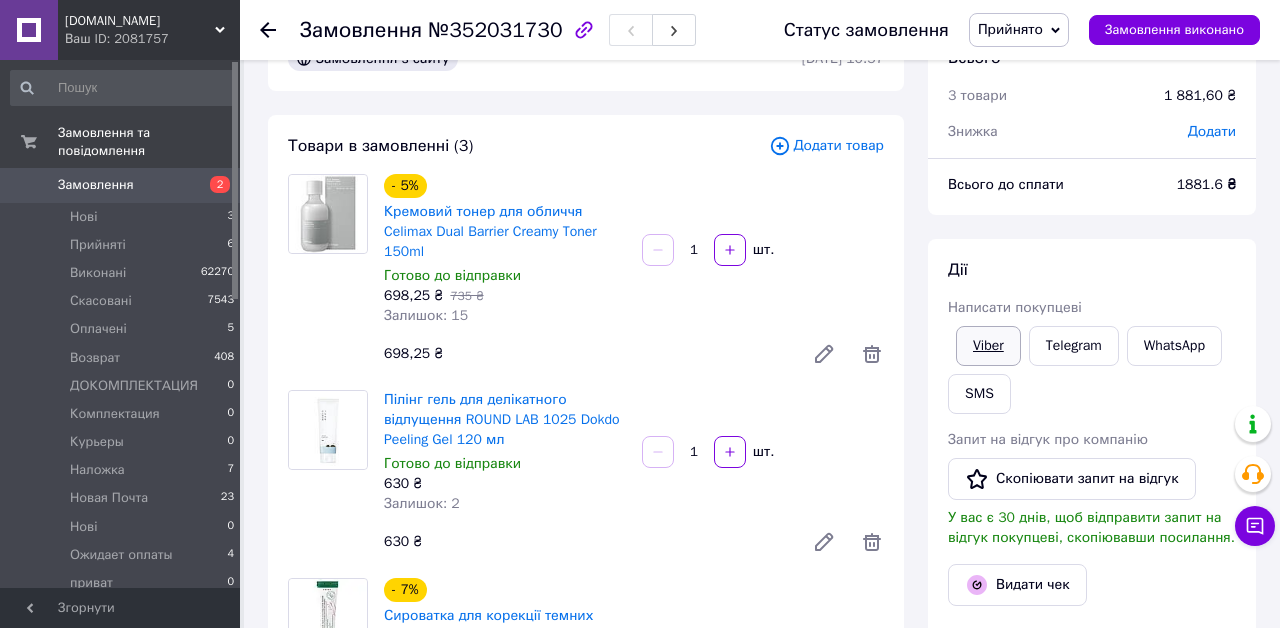 click on "Viber" at bounding box center (988, 346) 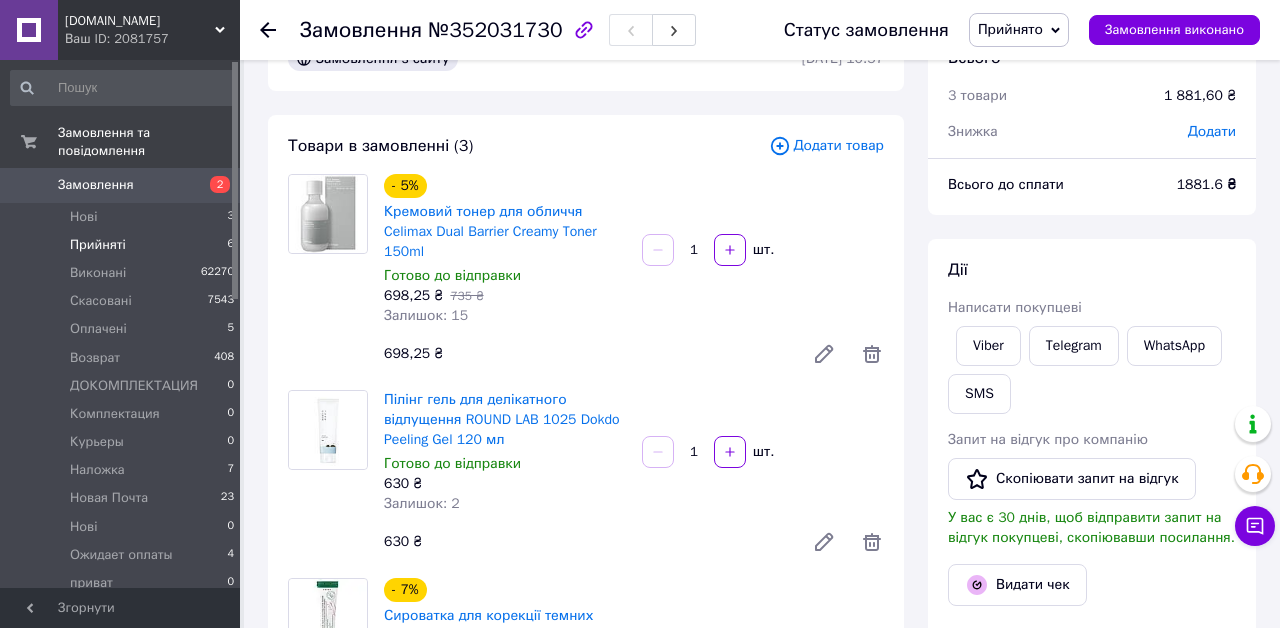 click on "Прийняті 6" at bounding box center [123, 245] 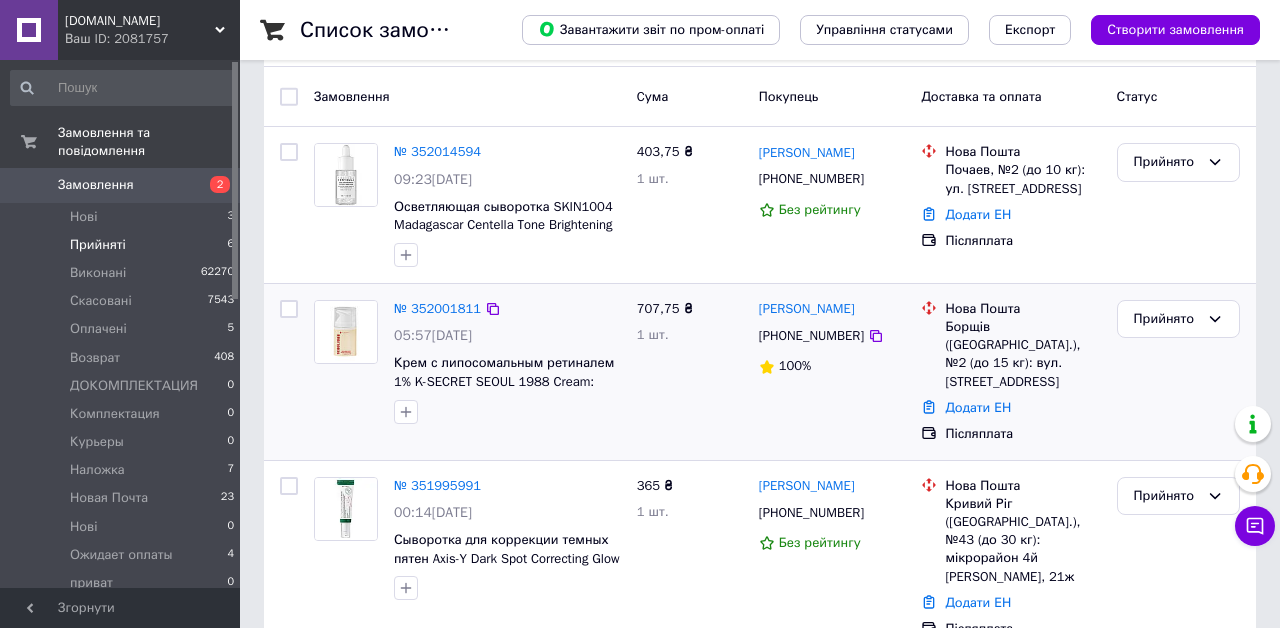 scroll, scrollTop: 163, scrollLeft: 0, axis: vertical 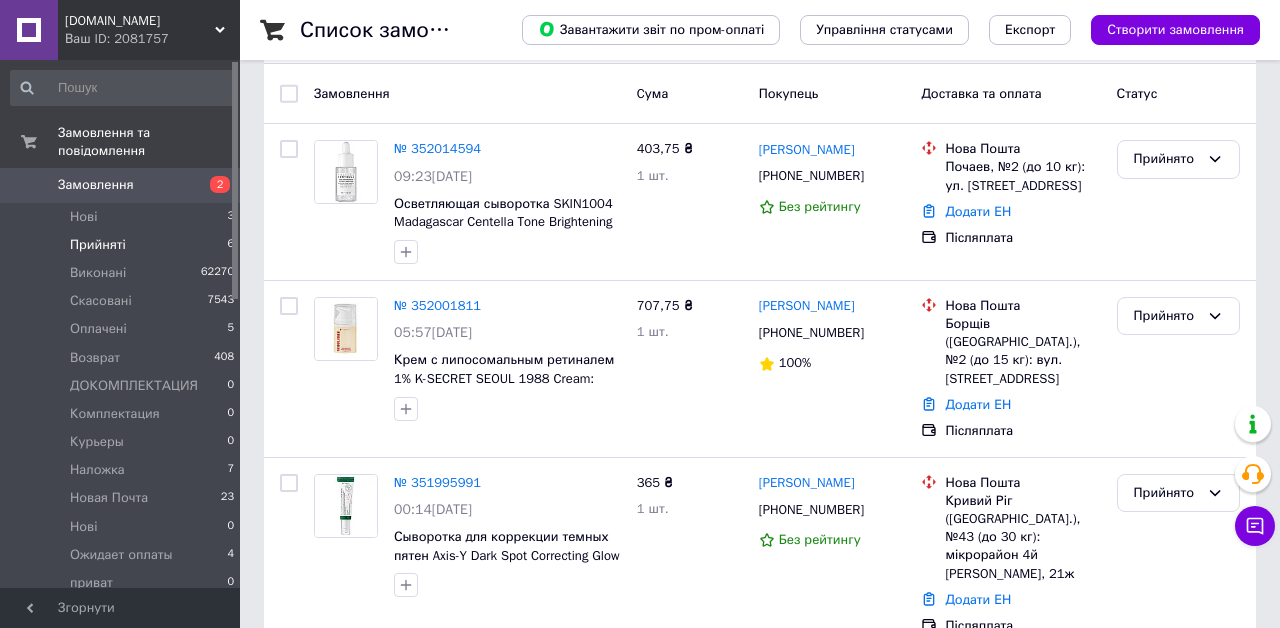 click on "Прийняті" at bounding box center [98, 245] 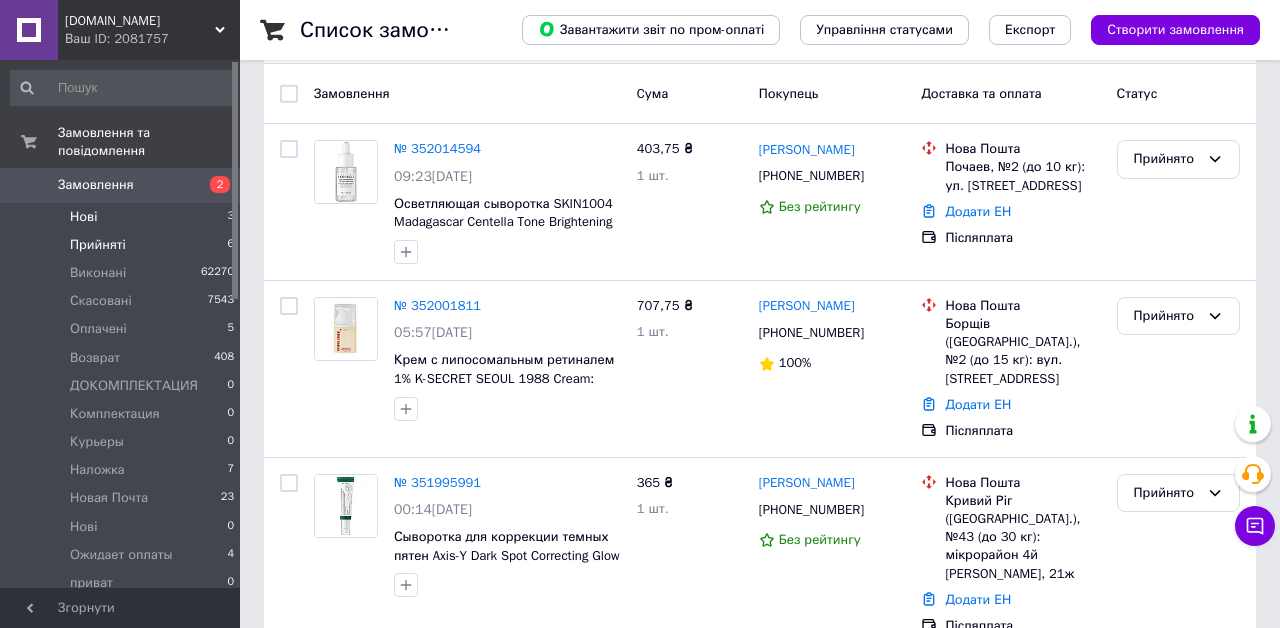 click on "Нові 3" at bounding box center (123, 217) 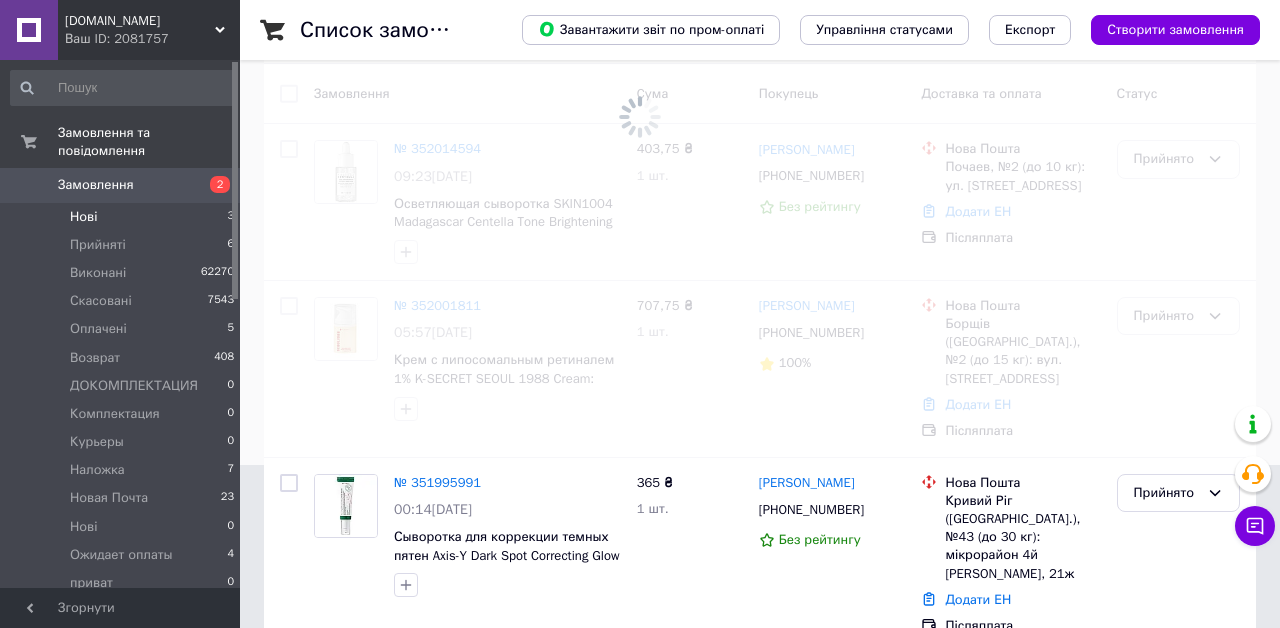 scroll, scrollTop: 0, scrollLeft: 0, axis: both 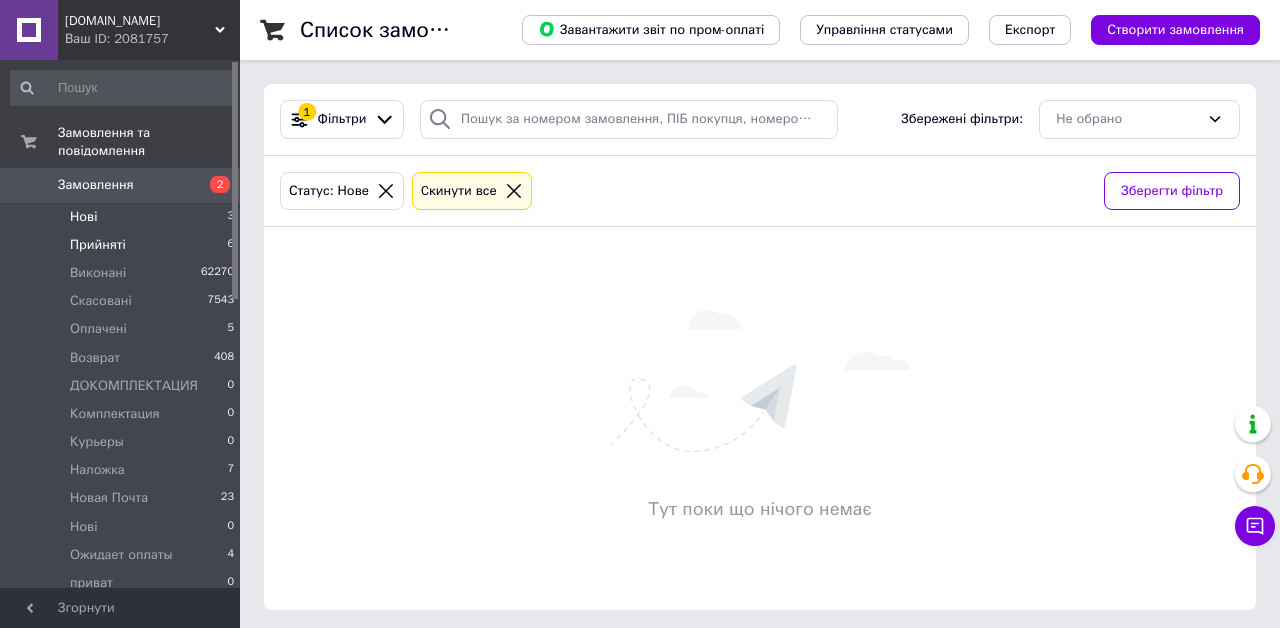 click on "Прийняті" at bounding box center [98, 245] 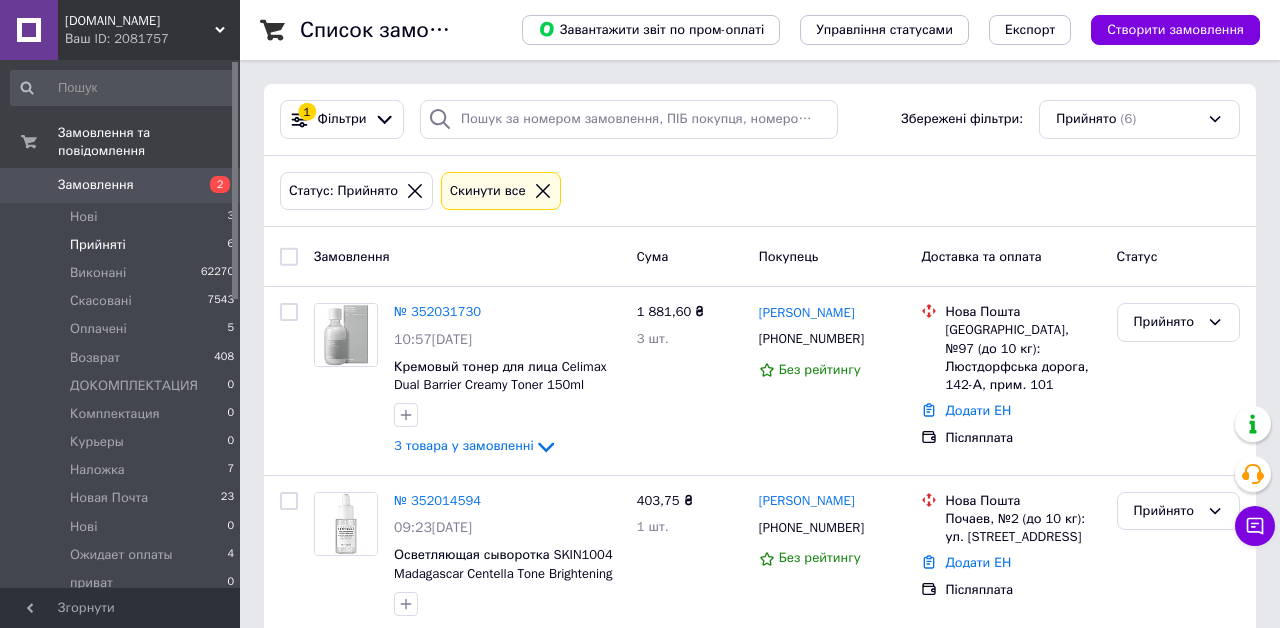click on "Замовлення 2" at bounding box center [123, 185] 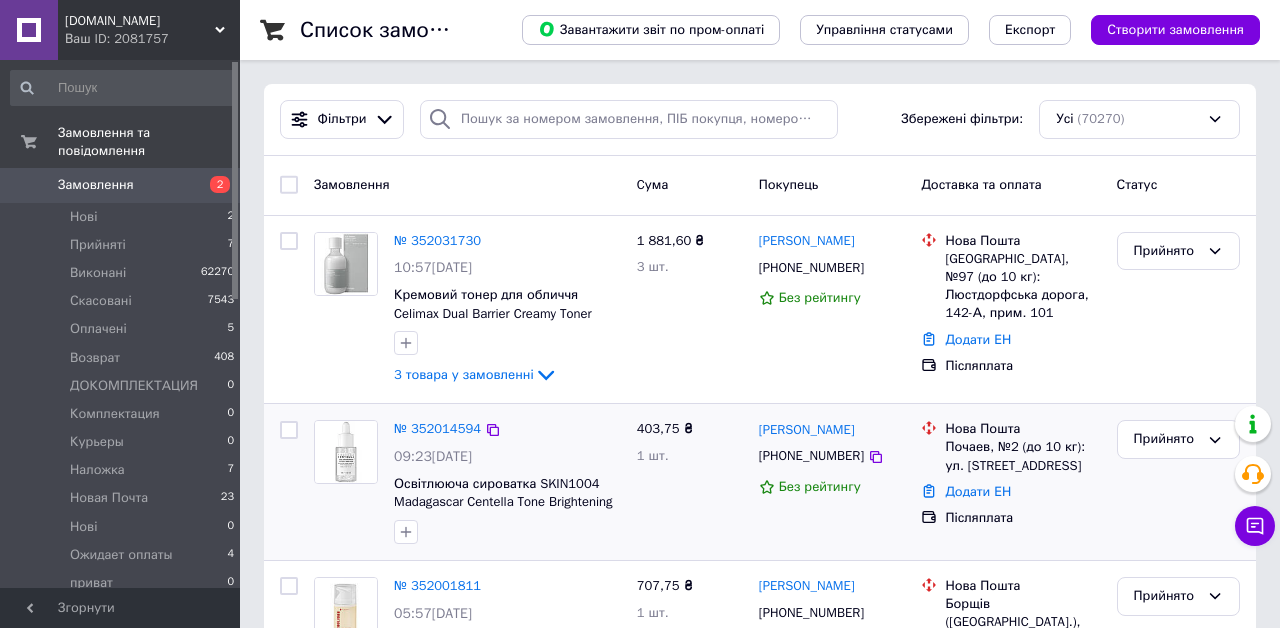 click on "Замовлення 2" at bounding box center [123, 185] 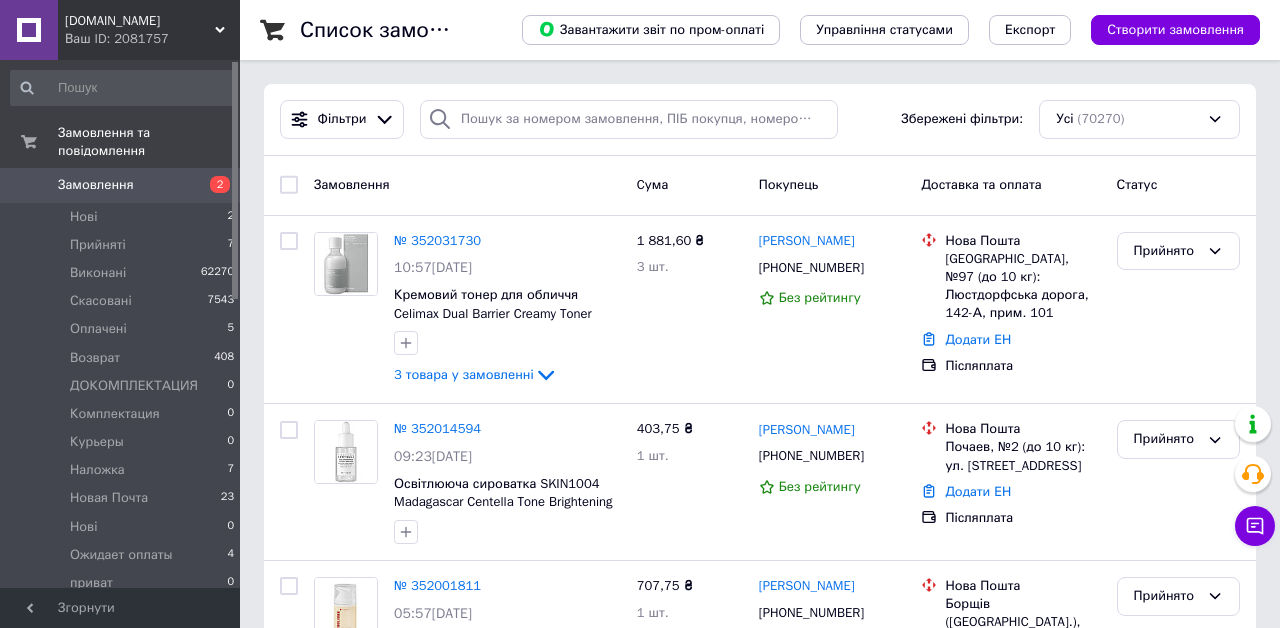 click on "Замовлення" at bounding box center [121, 185] 